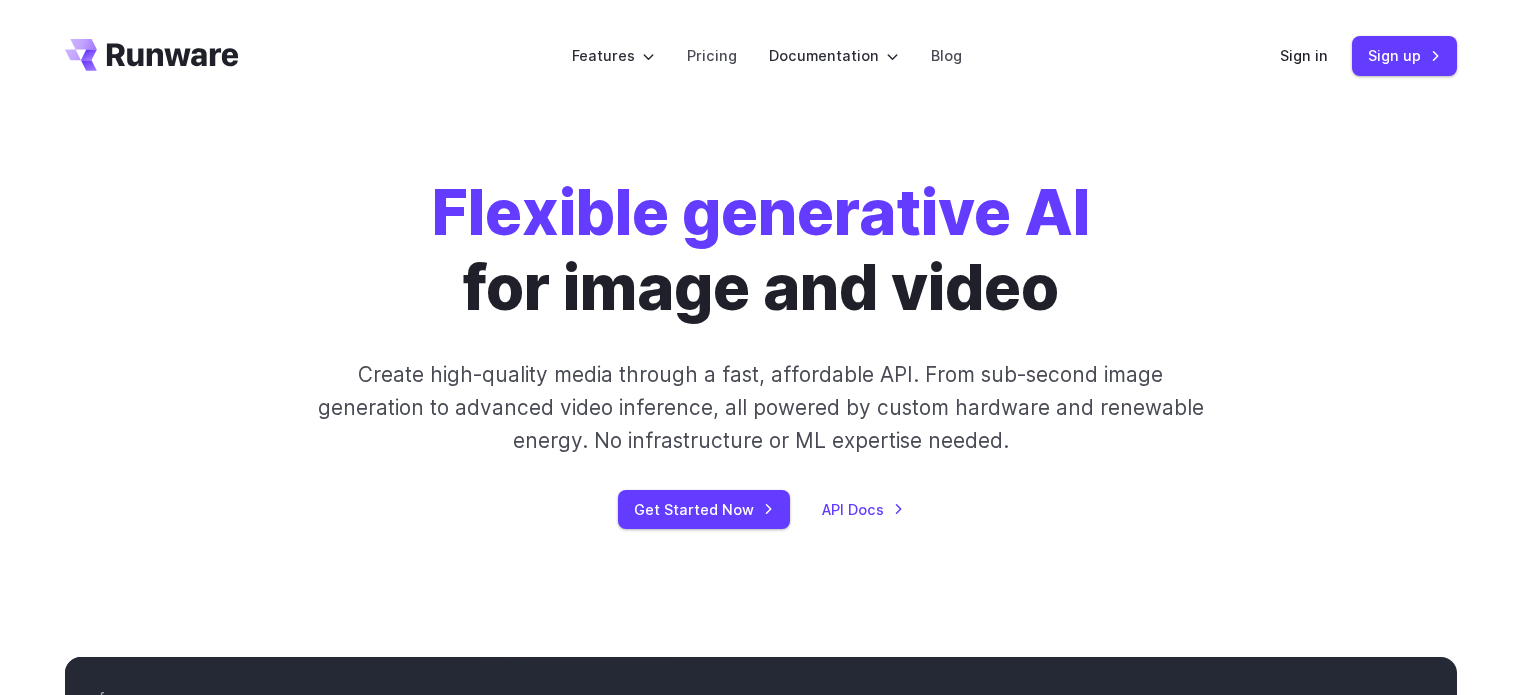 scroll, scrollTop: 0, scrollLeft: 0, axis: both 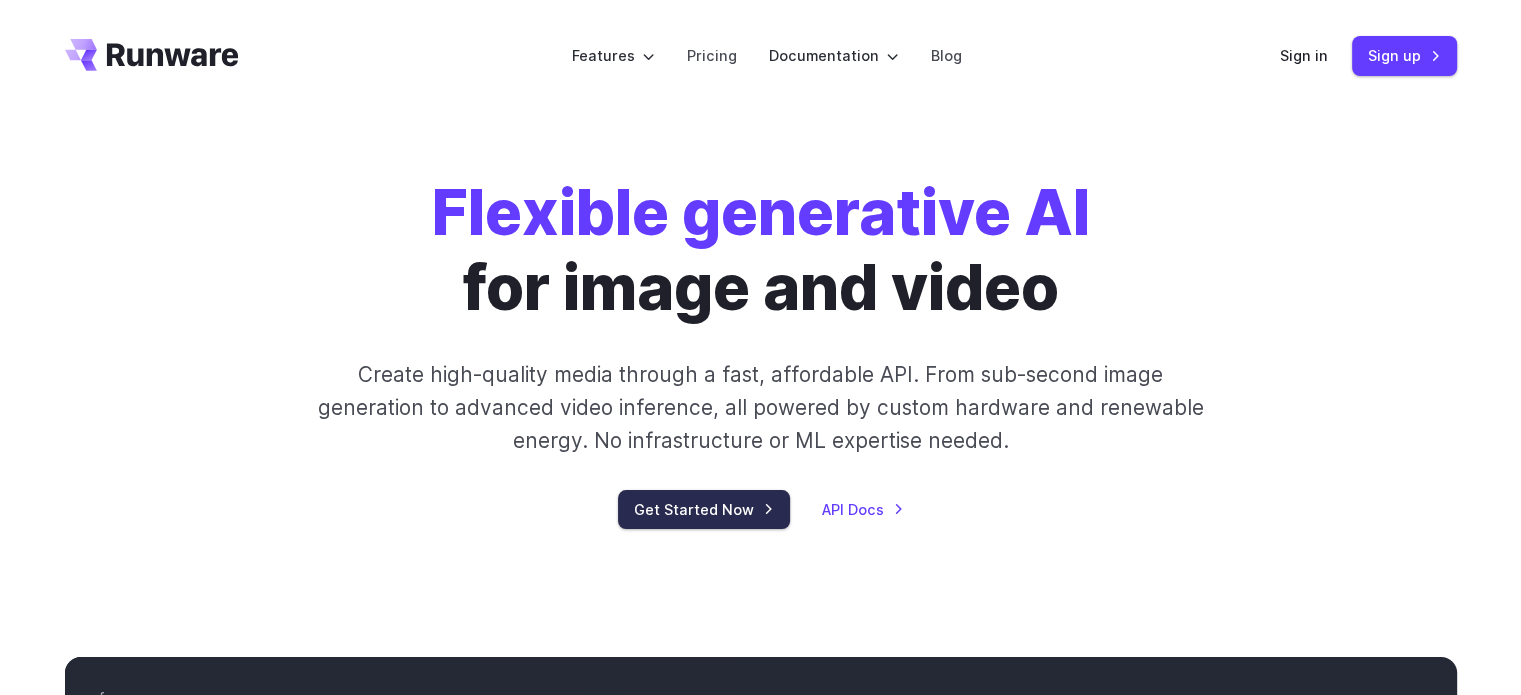 click on "Get Started Now" at bounding box center (704, 509) 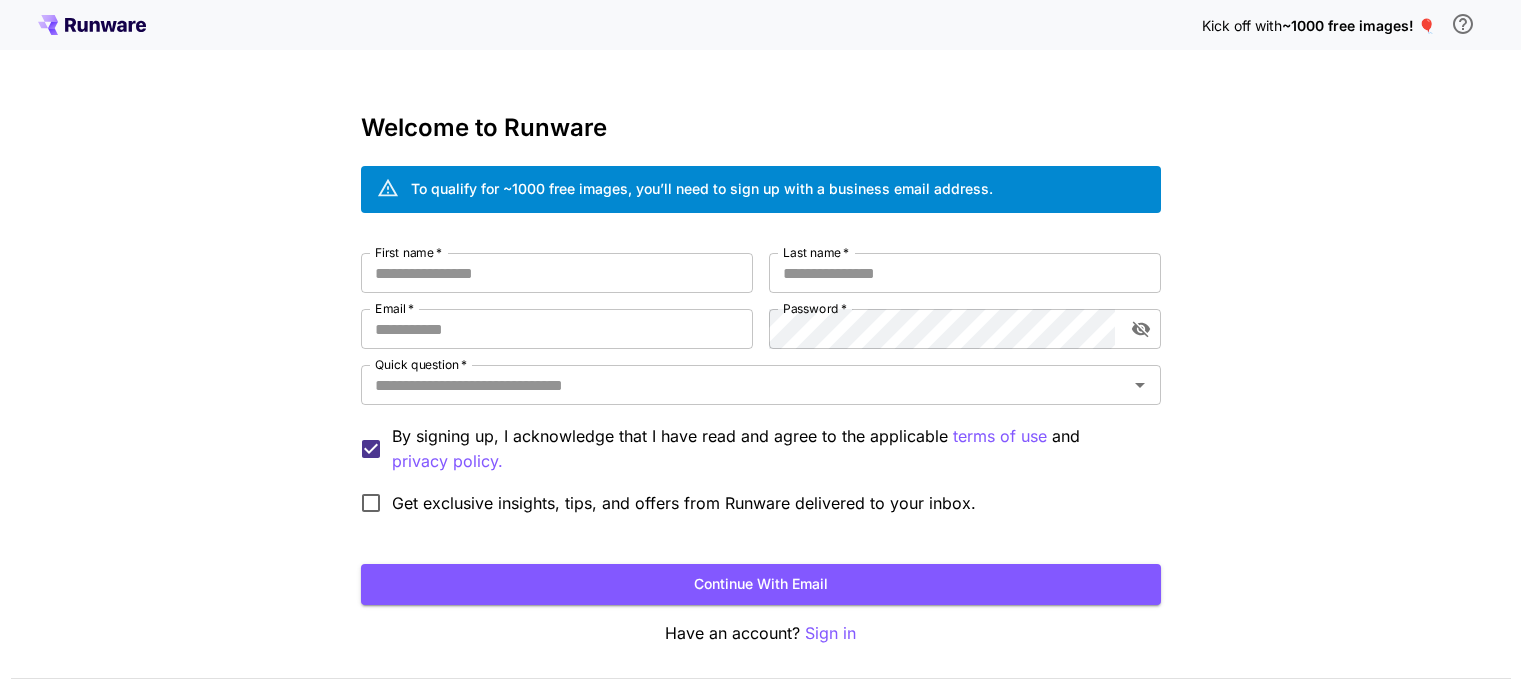 scroll, scrollTop: 0, scrollLeft: 0, axis: both 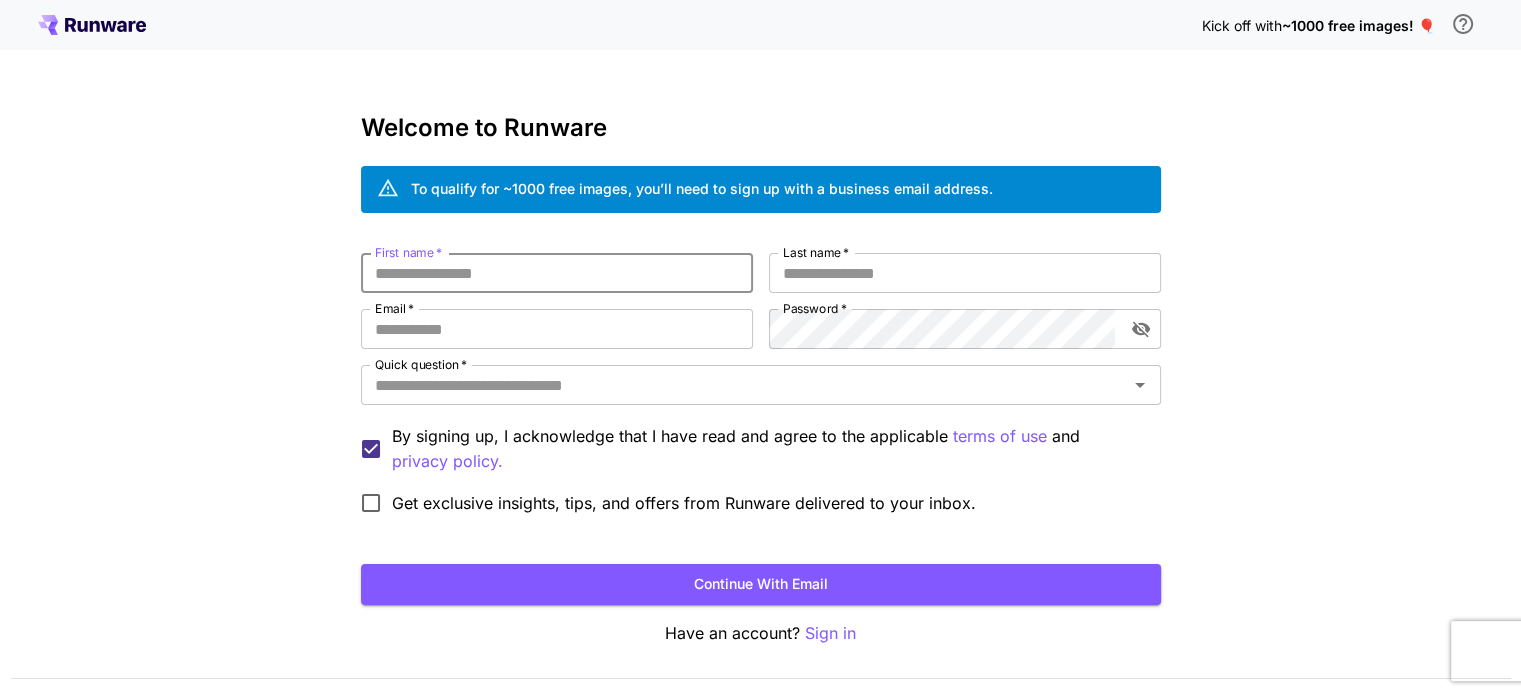 click on "First name   *" at bounding box center [557, 273] 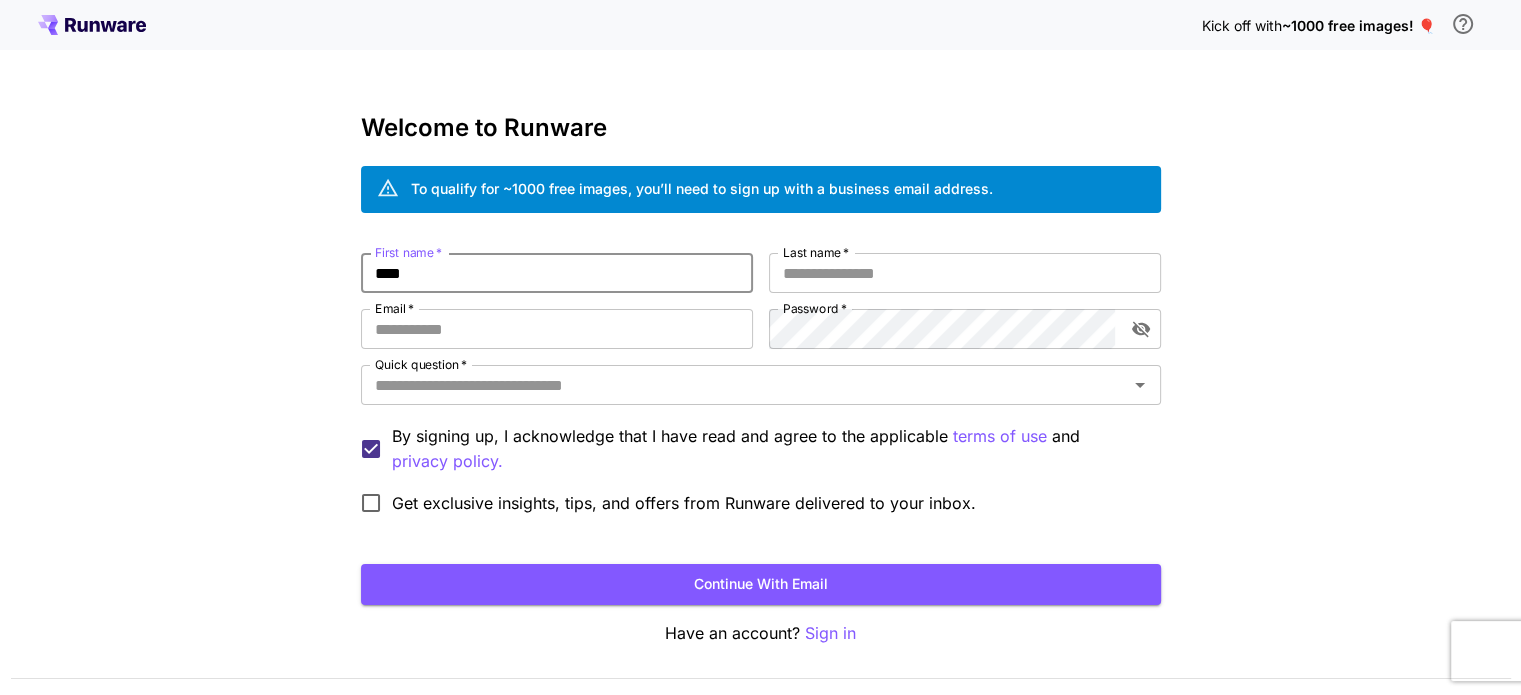 click on "****" at bounding box center (557, 273) 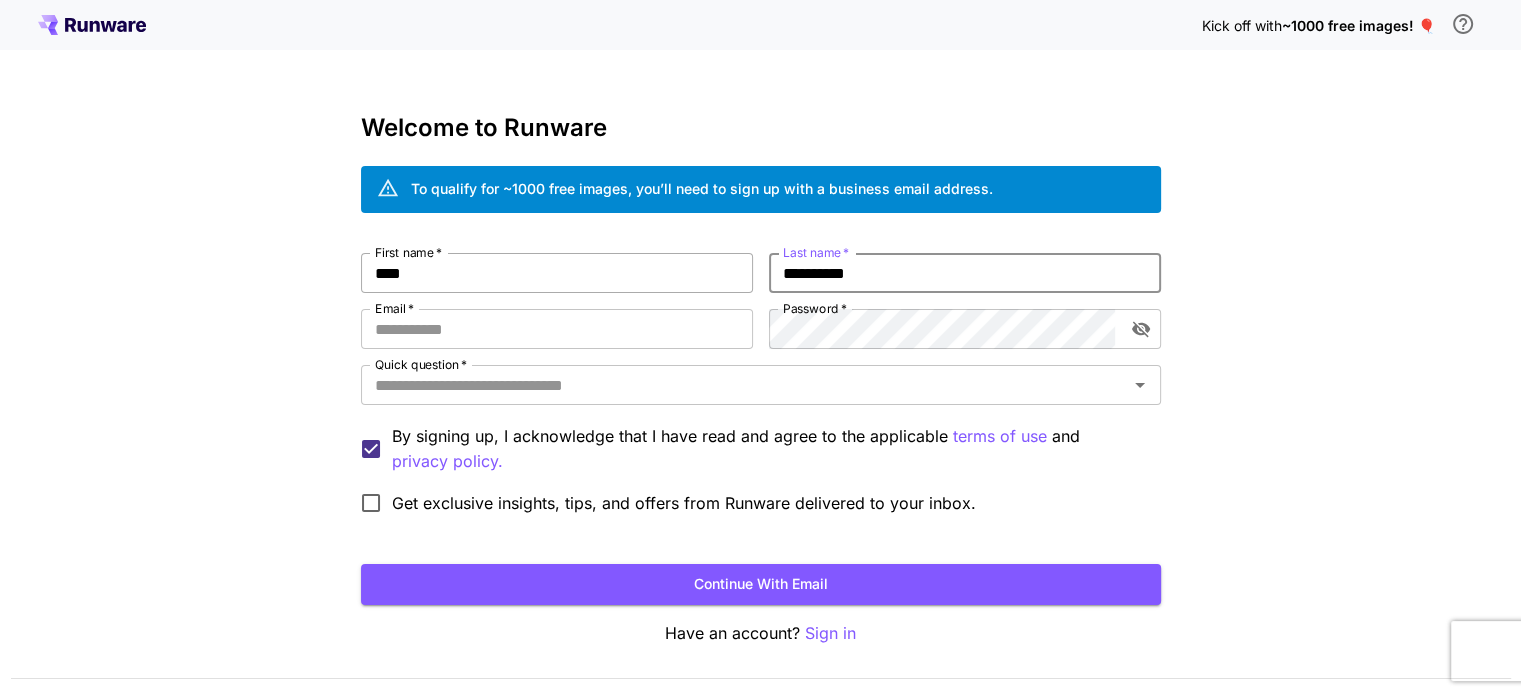 type on "**********" 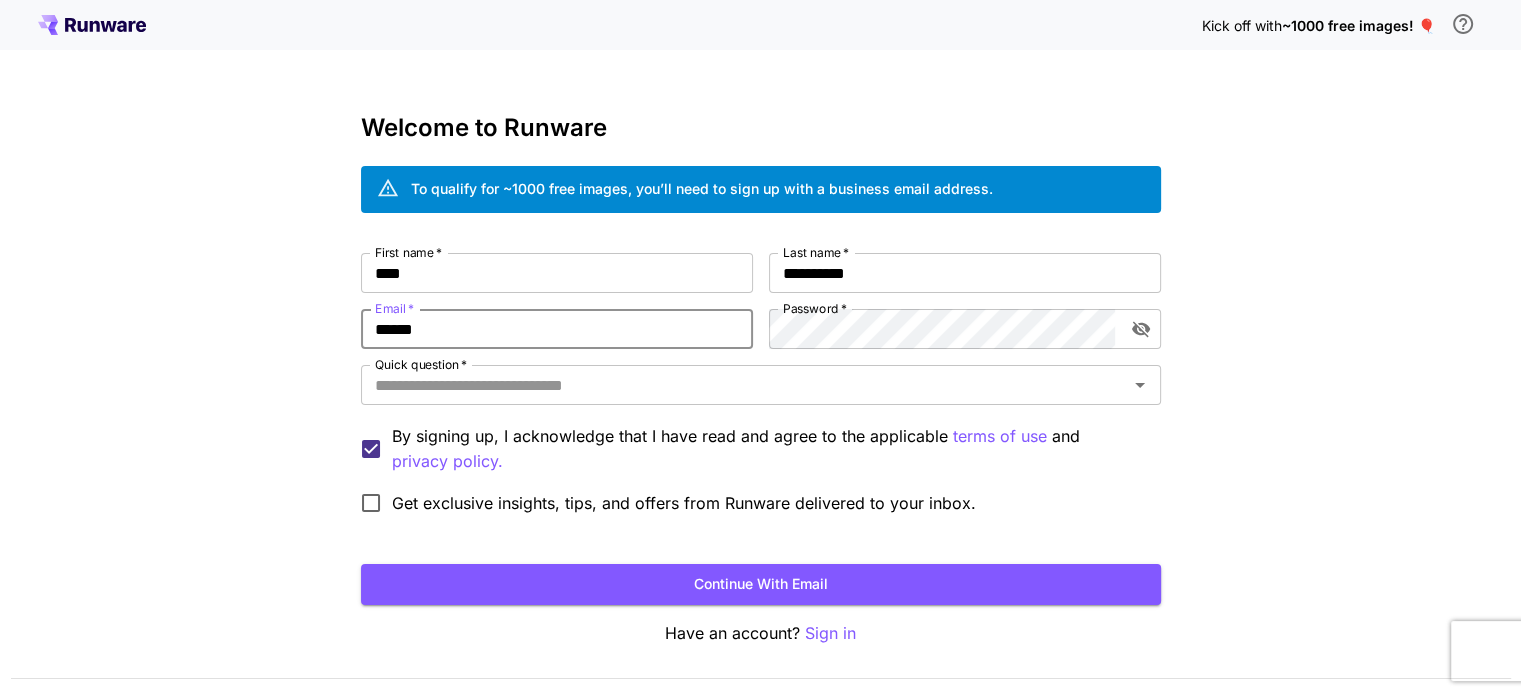 type on "**********" 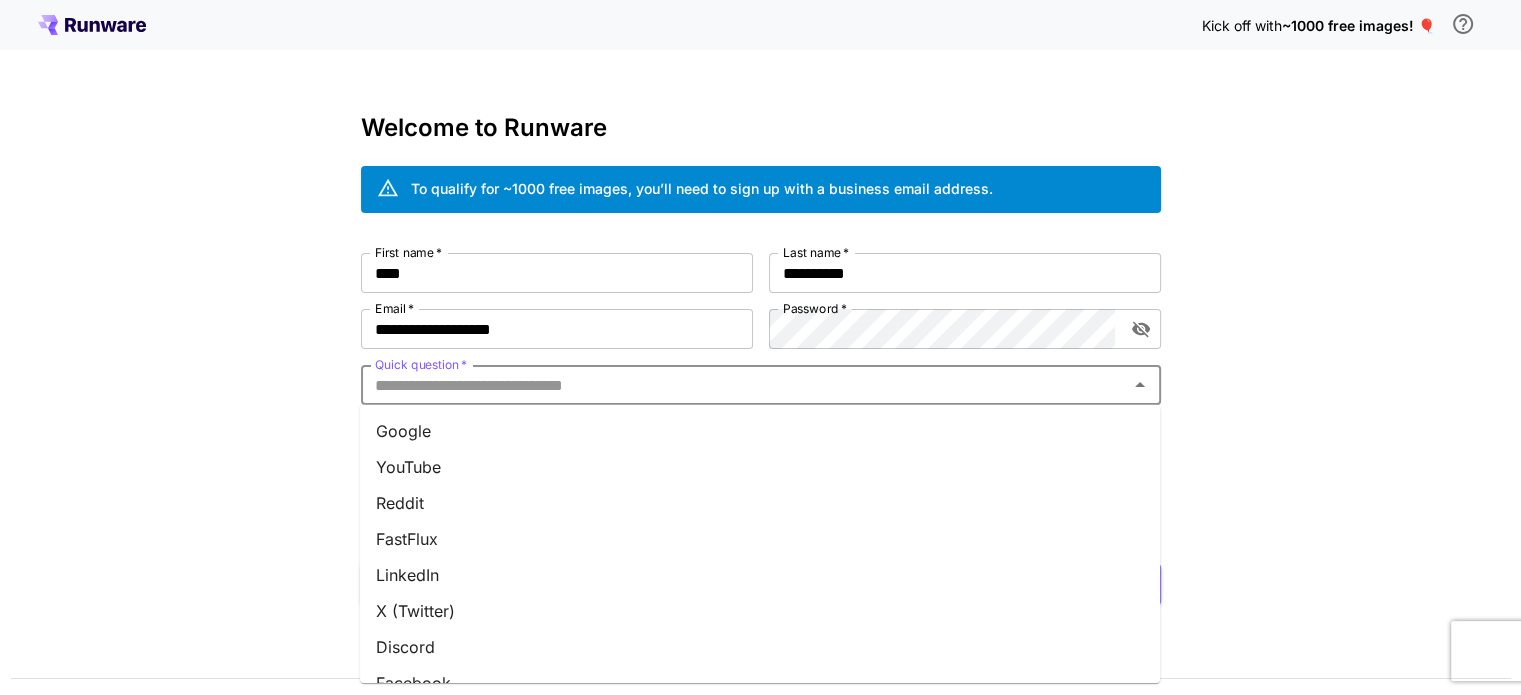 click on "Quick question   *" at bounding box center (744, 385) 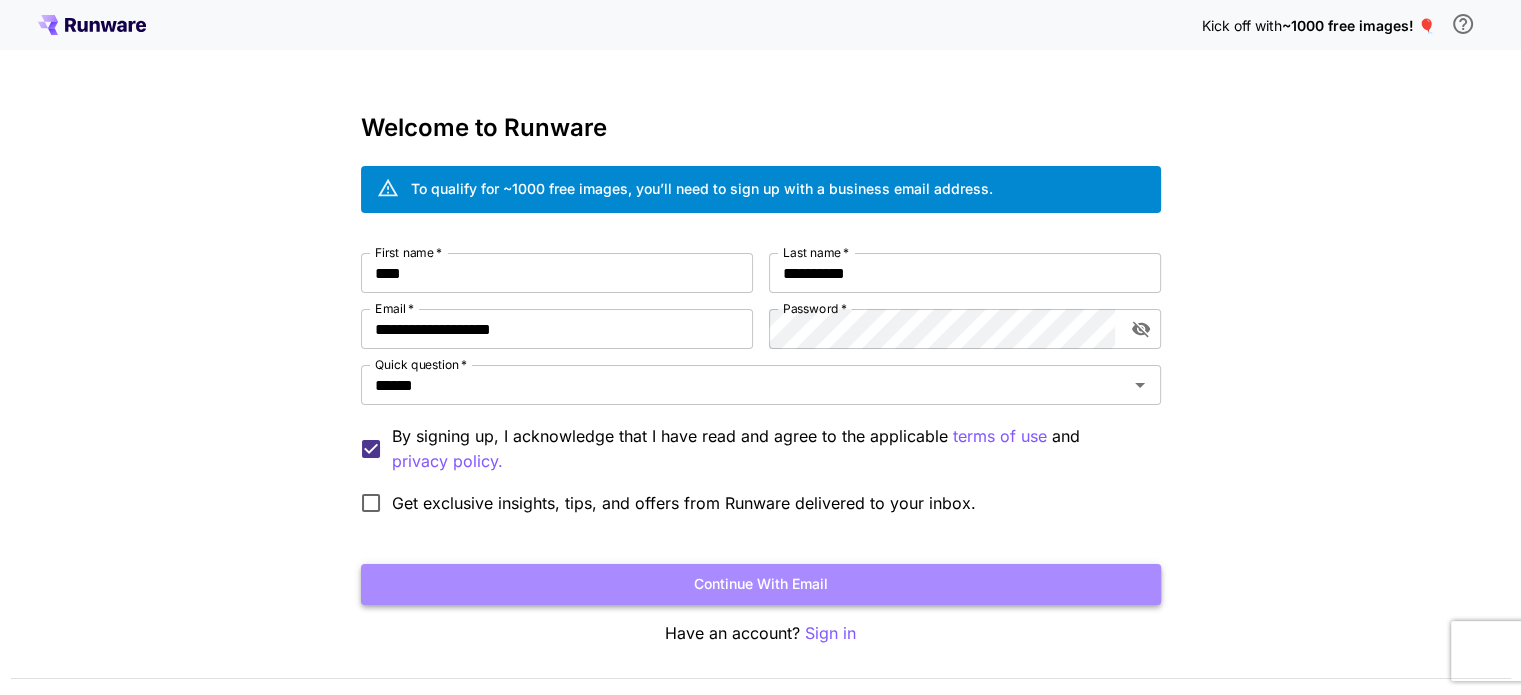 click on "Continue with email" at bounding box center (761, 584) 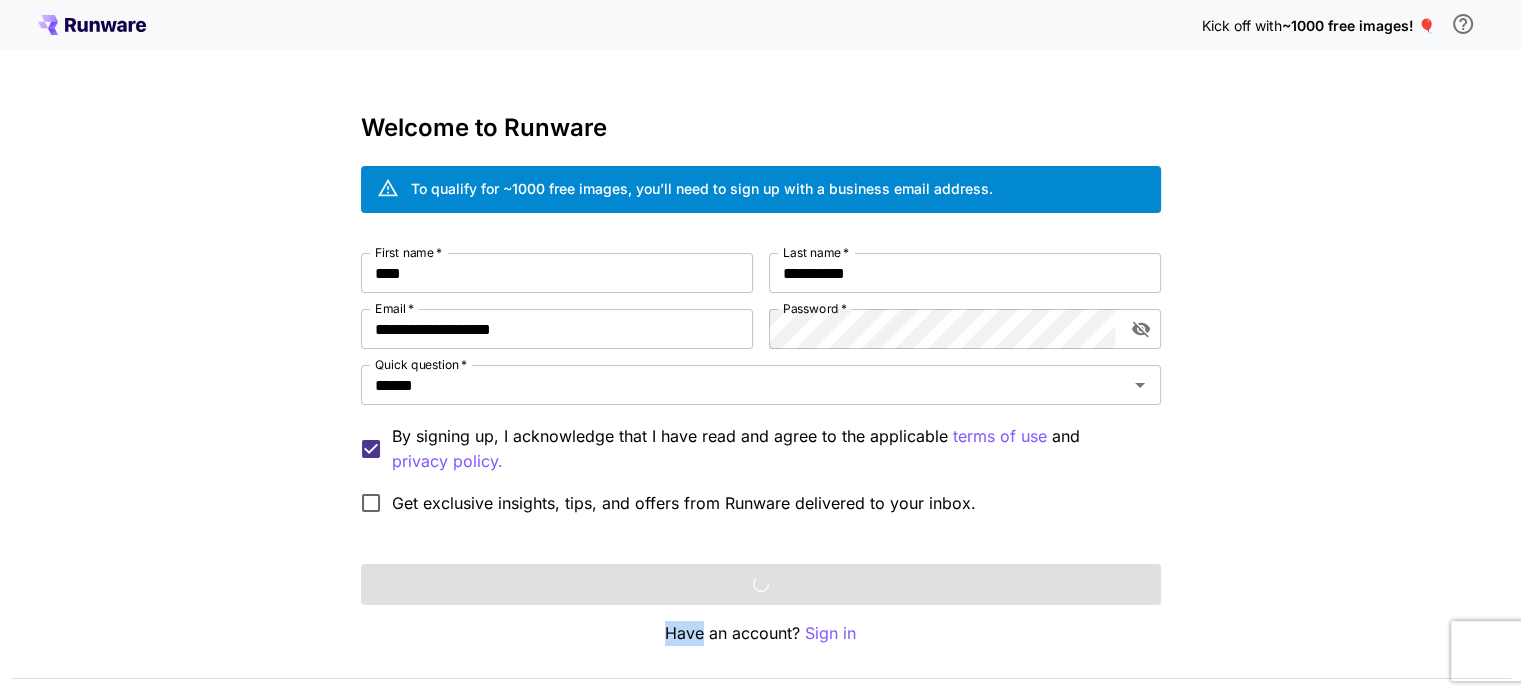click on "Continue with email" at bounding box center (761, 584) 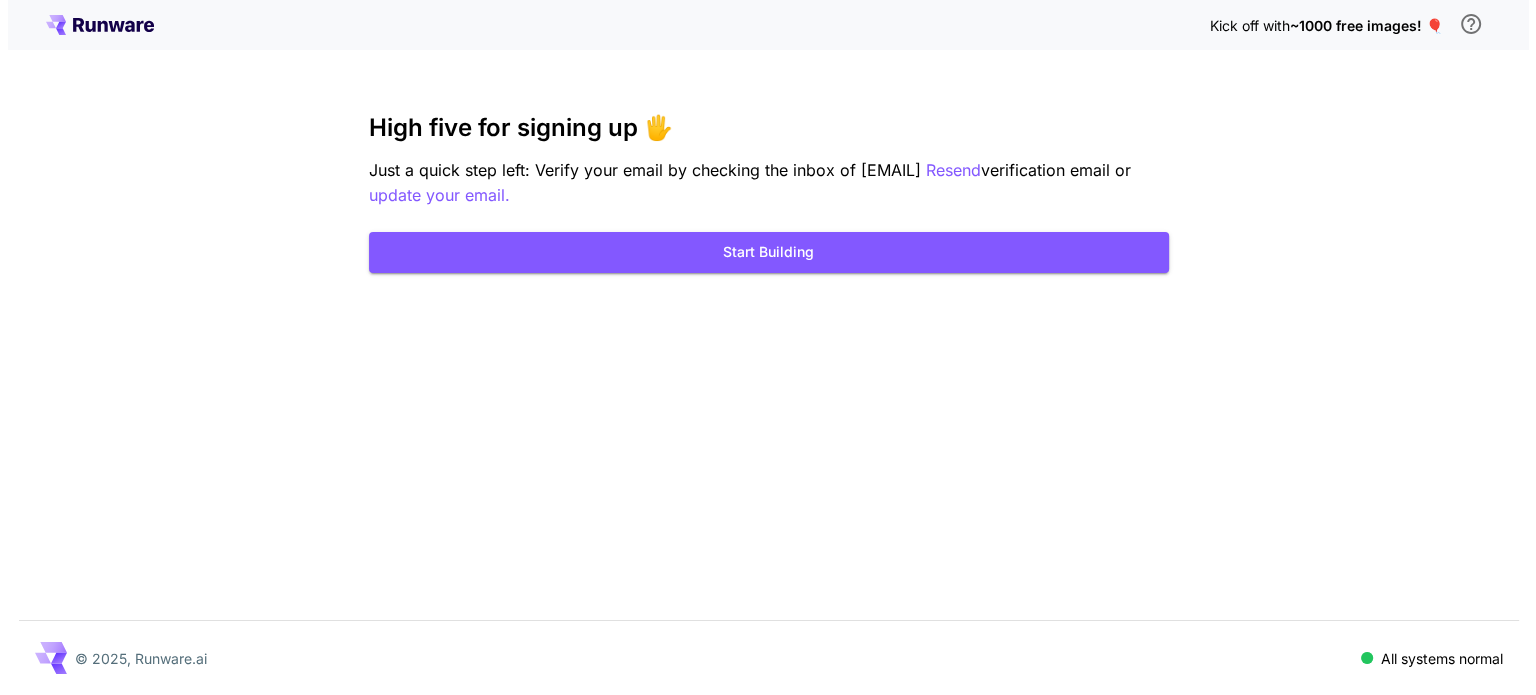 scroll, scrollTop: 0, scrollLeft: 0, axis: both 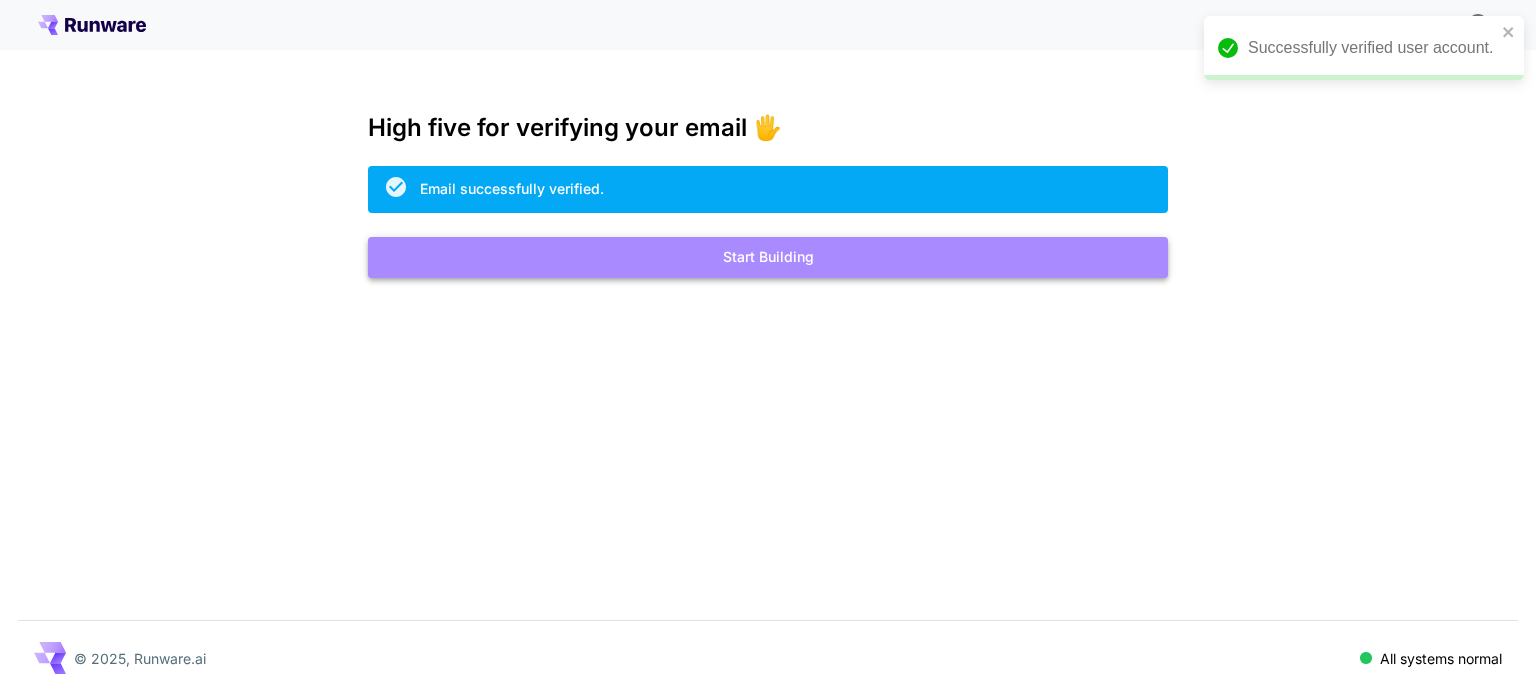 click on "Start Building" at bounding box center (768, 257) 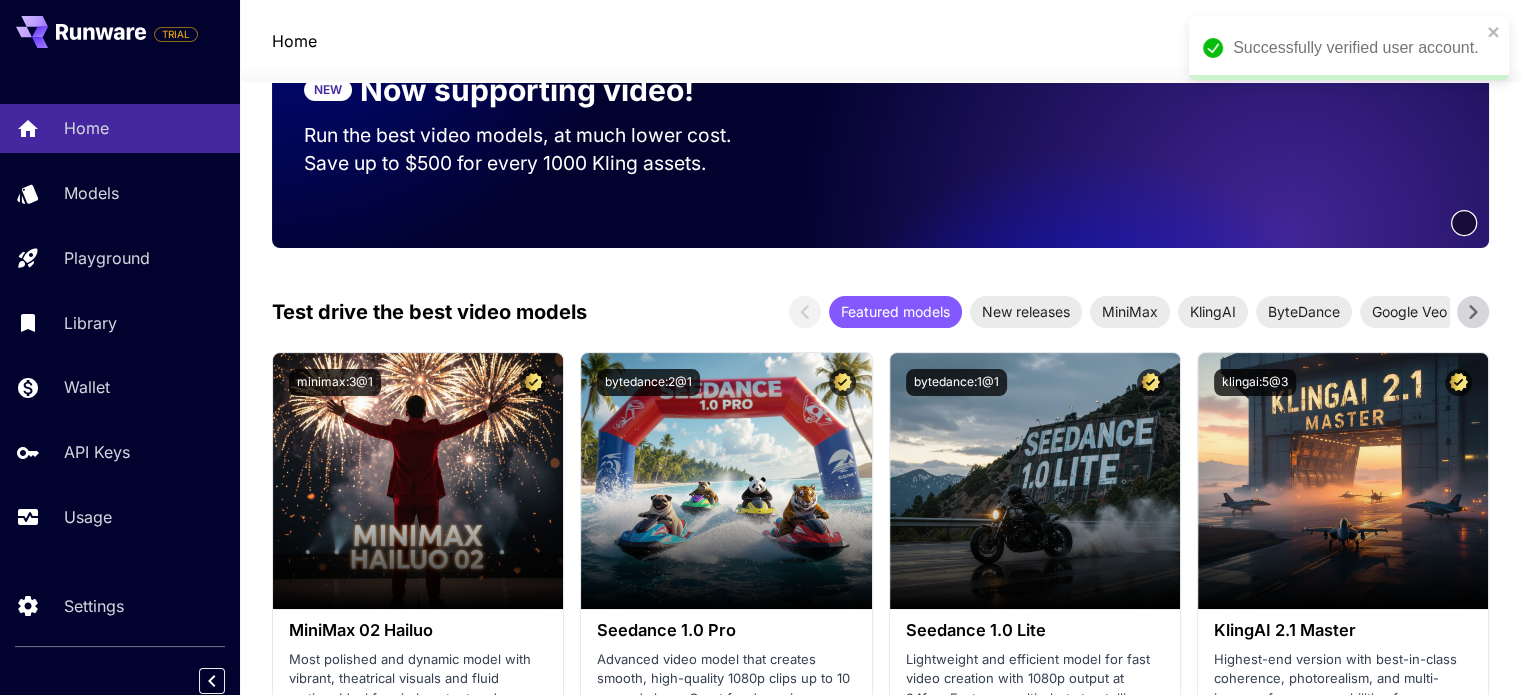 scroll, scrollTop: 488, scrollLeft: 0, axis: vertical 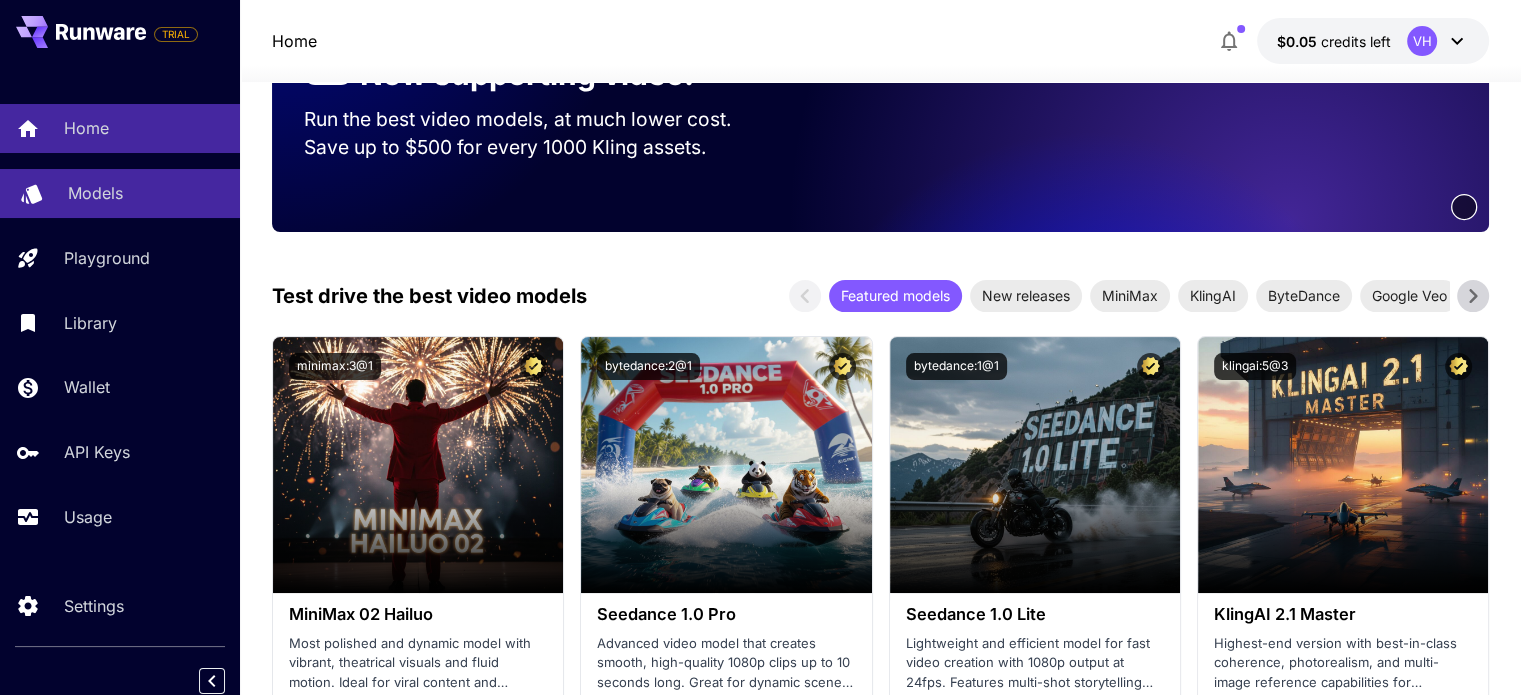 click on "Models" at bounding box center [120, 193] 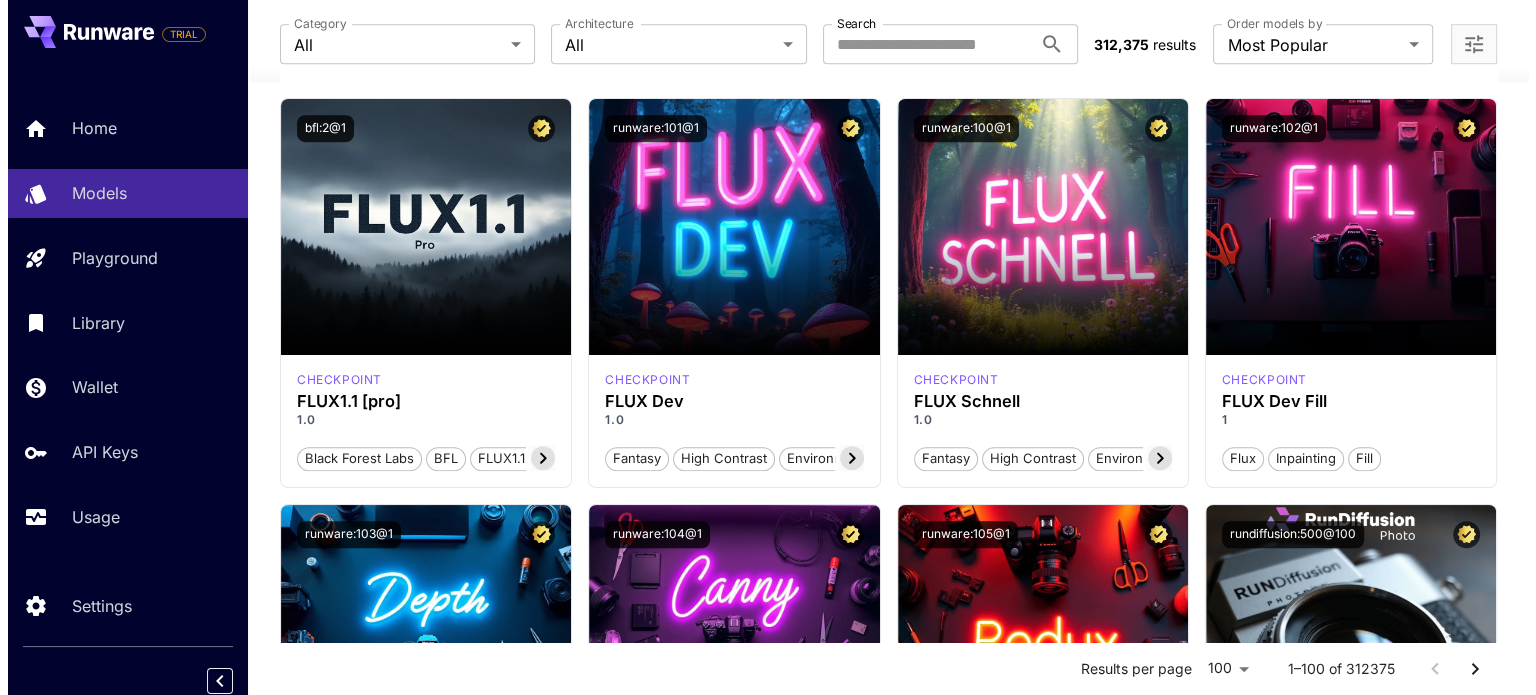 scroll, scrollTop: 1382, scrollLeft: 0, axis: vertical 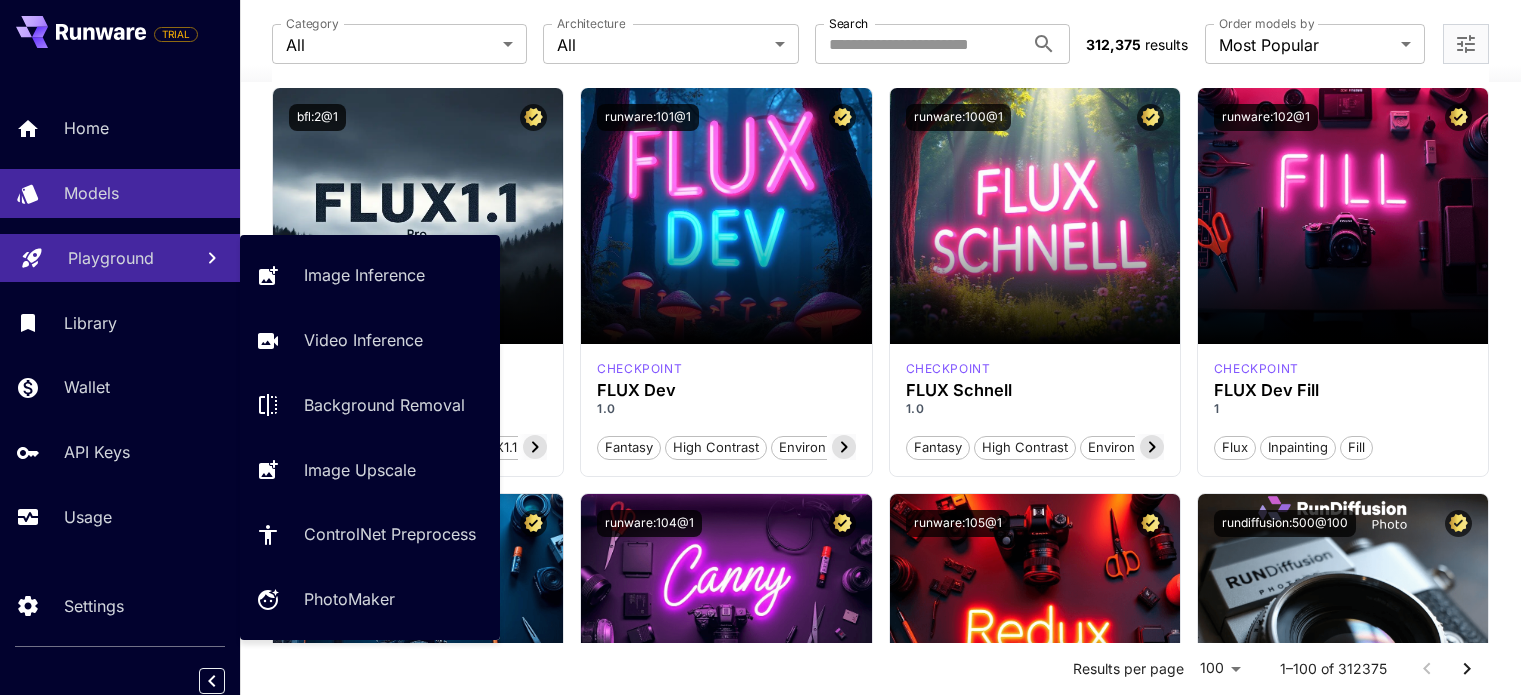 click on "Playground" at bounding box center [111, 258] 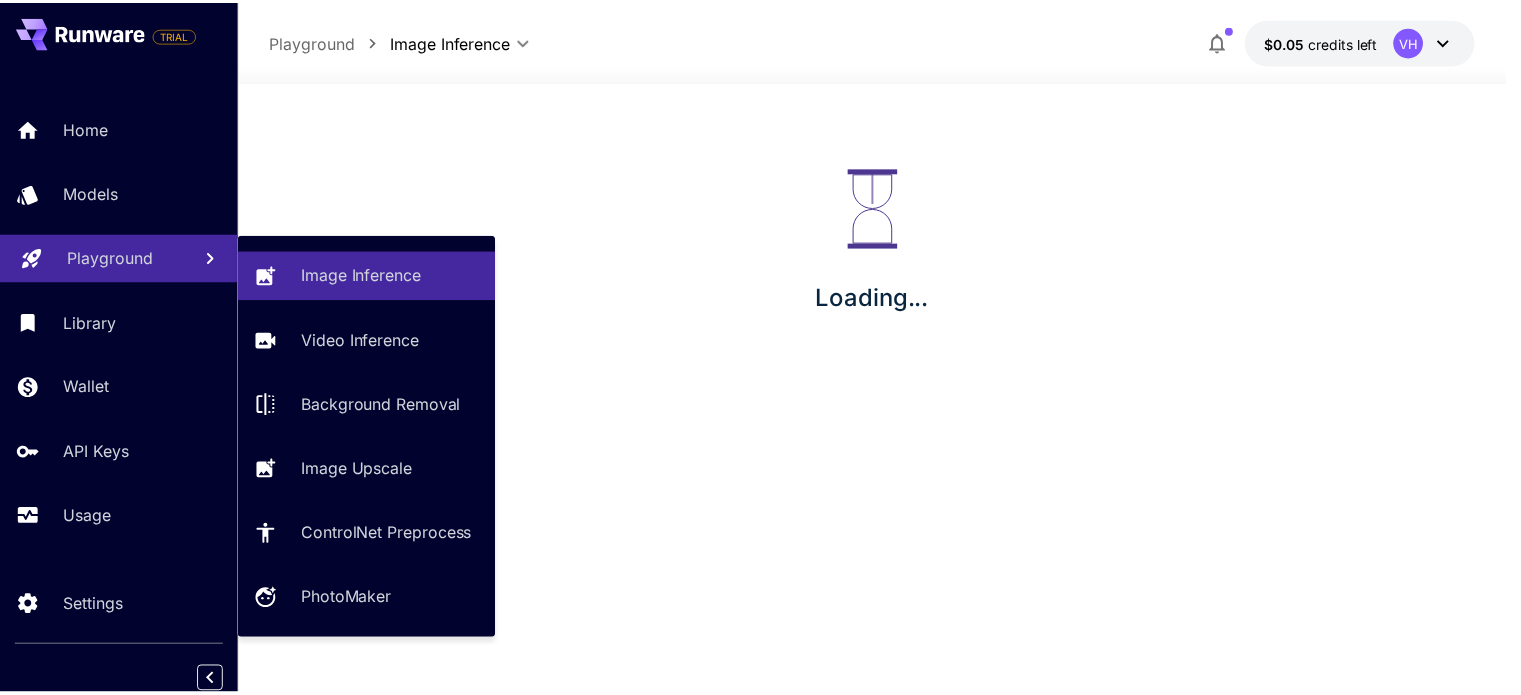 scroll, scrollTop: 0, scrollLeft: 0, axis: both 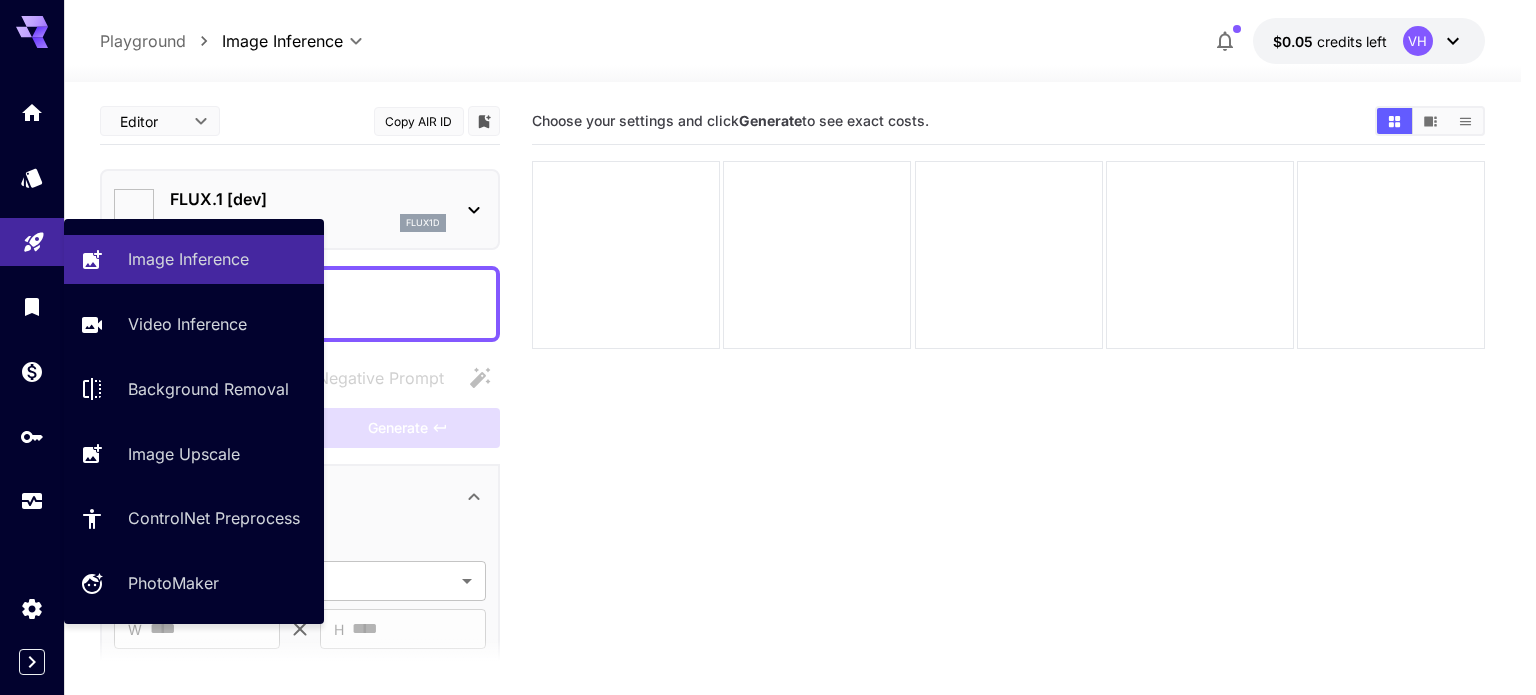 type on "**********" 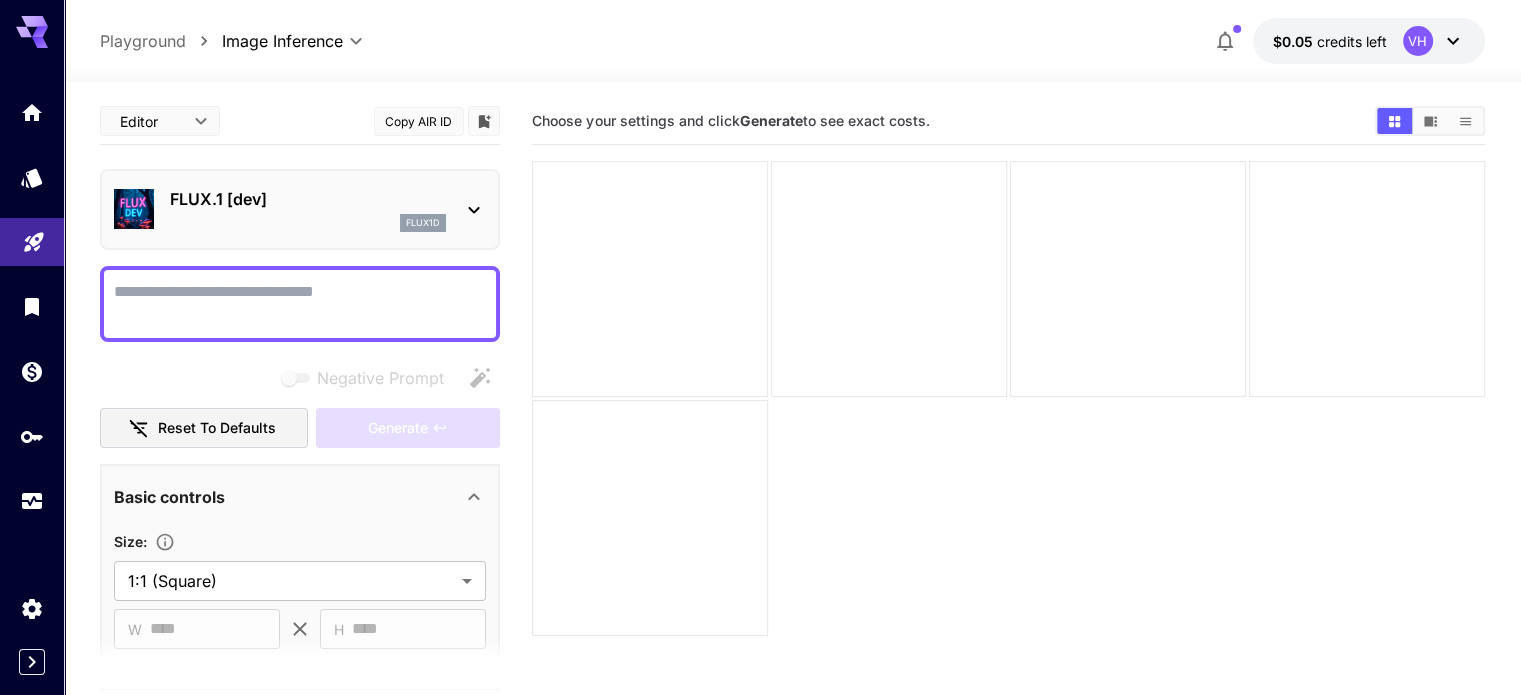 click on "Choose your settings and click  Generate  to see exact costs." at bounding box center (1008, 445) 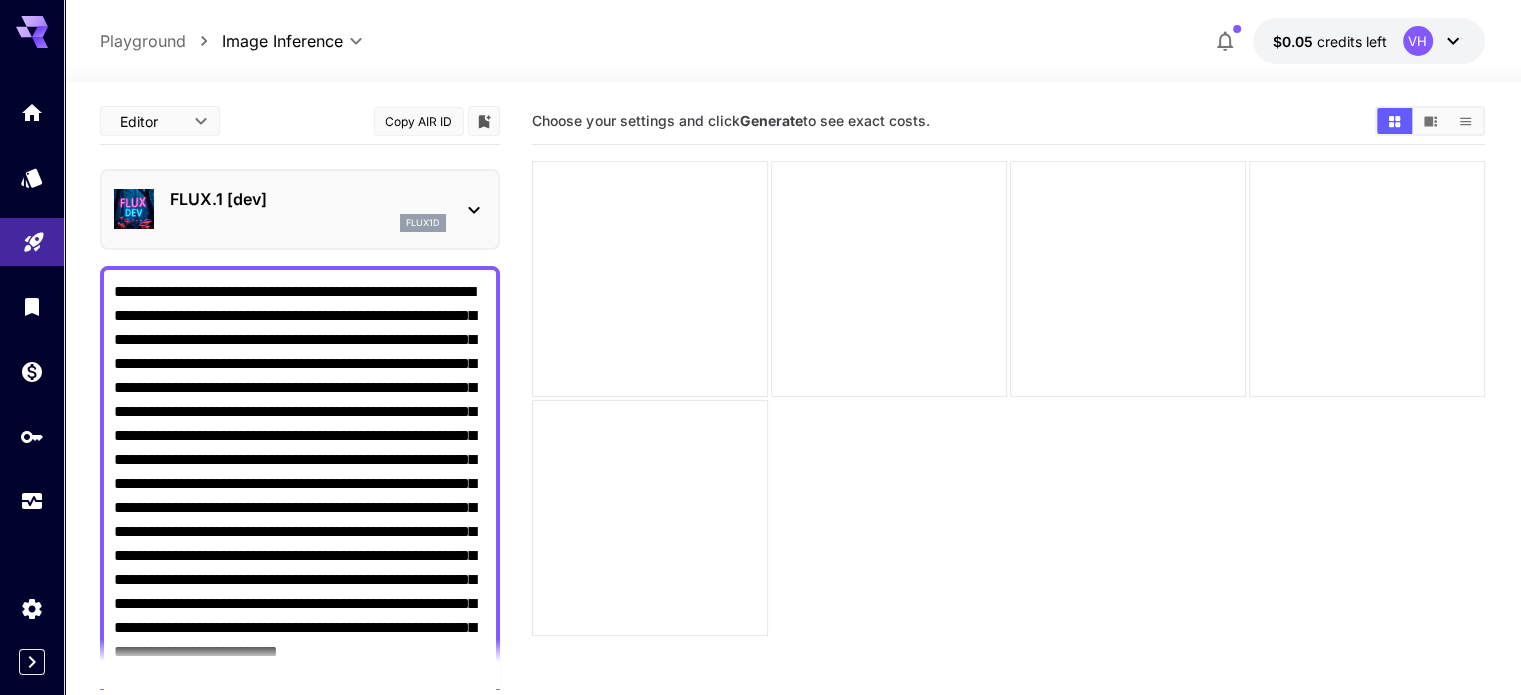 scroll, scrollTop: 140, scrollLeft: 0, axis: vertical 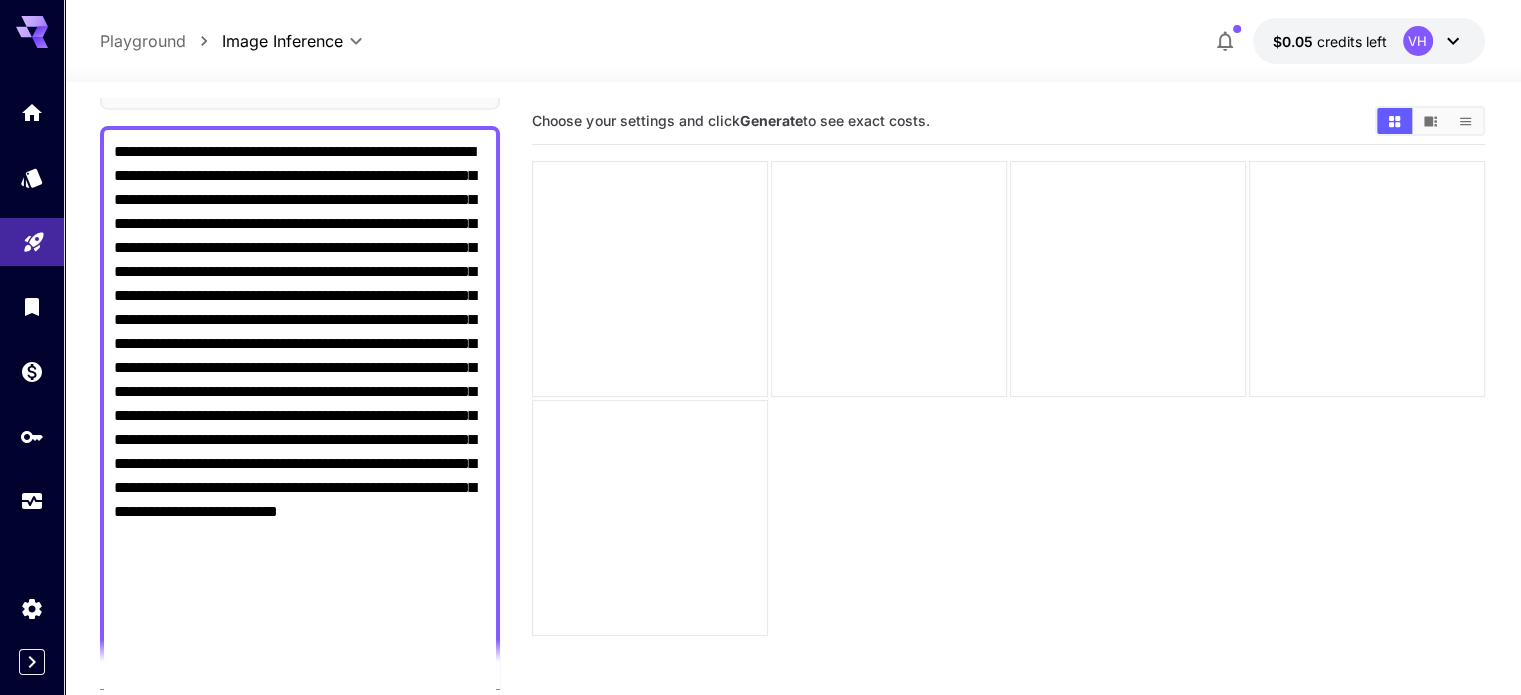 type on "**********" 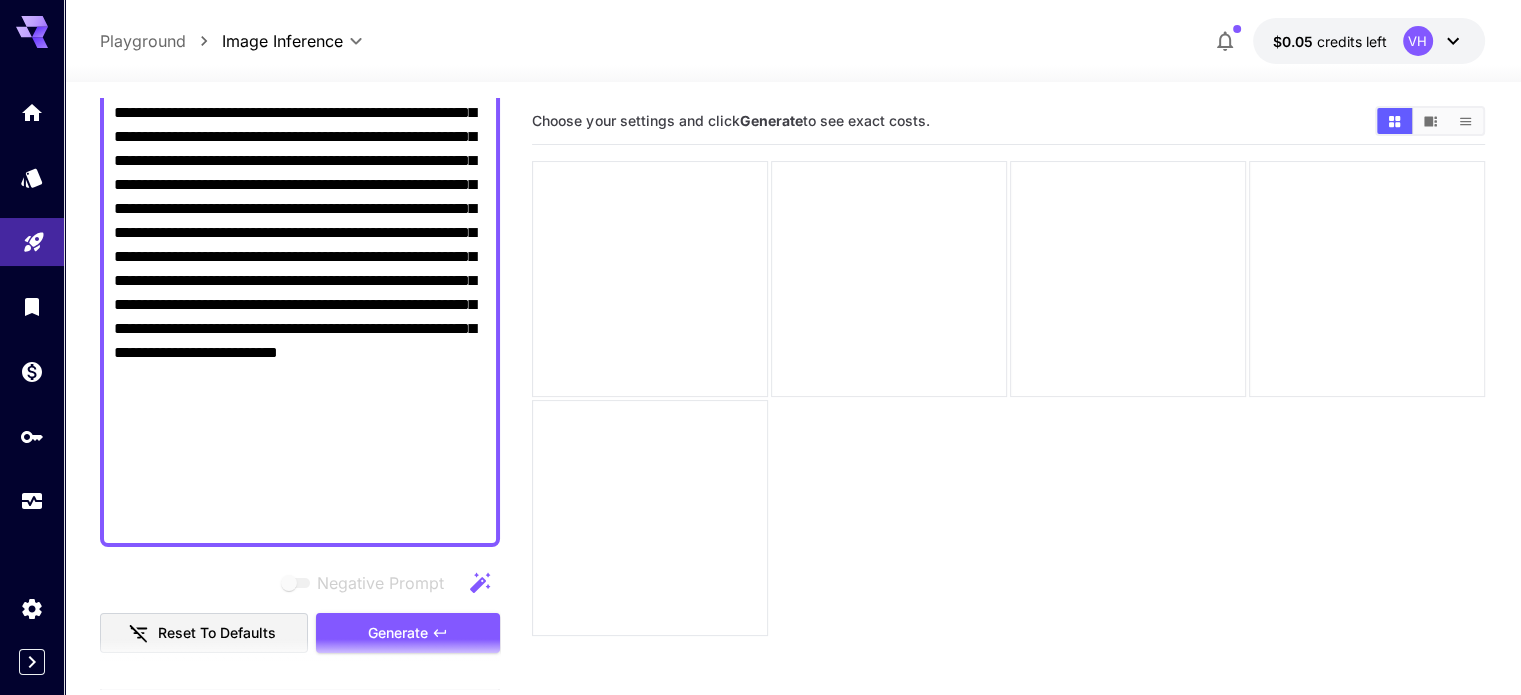 scroll, scrollTop: 411, scrollLeft: 0, axis: vertical 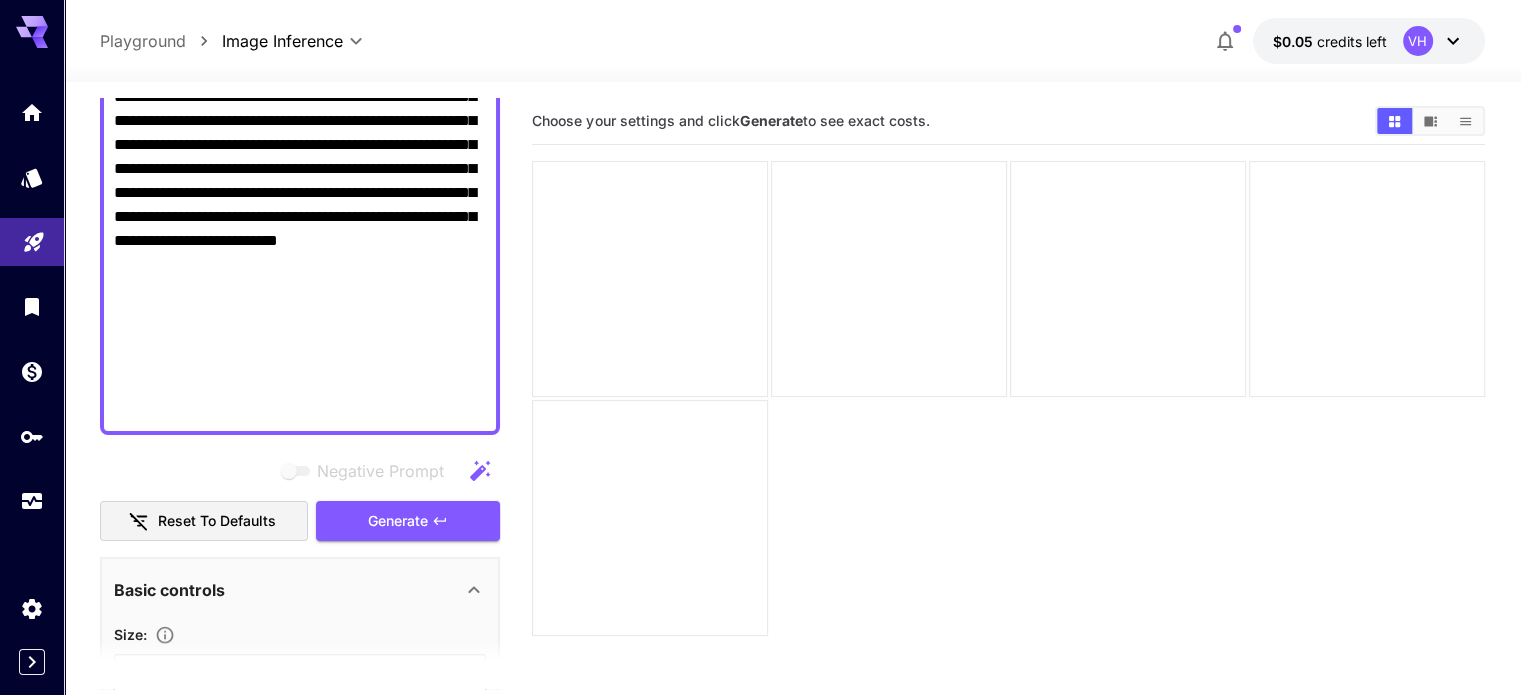 click on "Choose your settings and click  Generate  to see exact costs." at bounding box center [1008, 445] 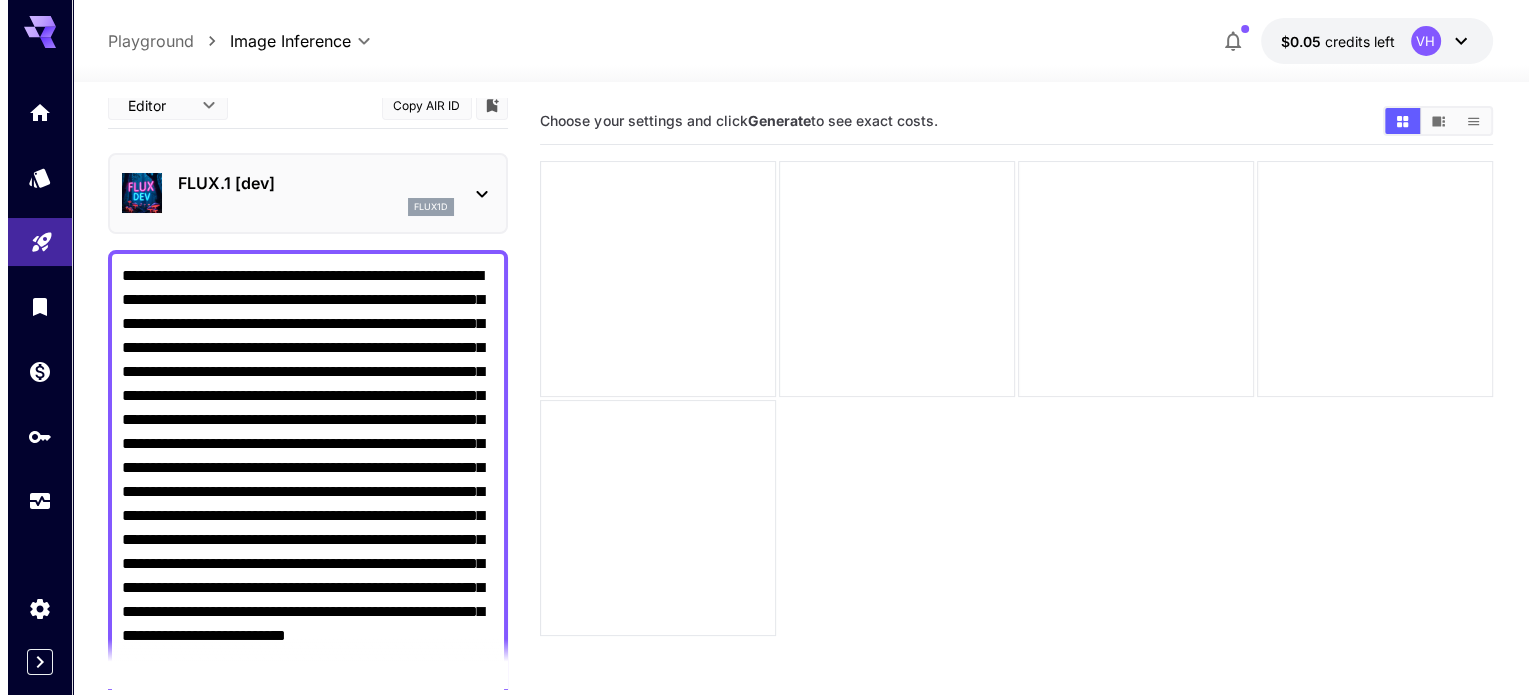 scroll, scrollTop: 0, scrollLeft: 0, axis: both 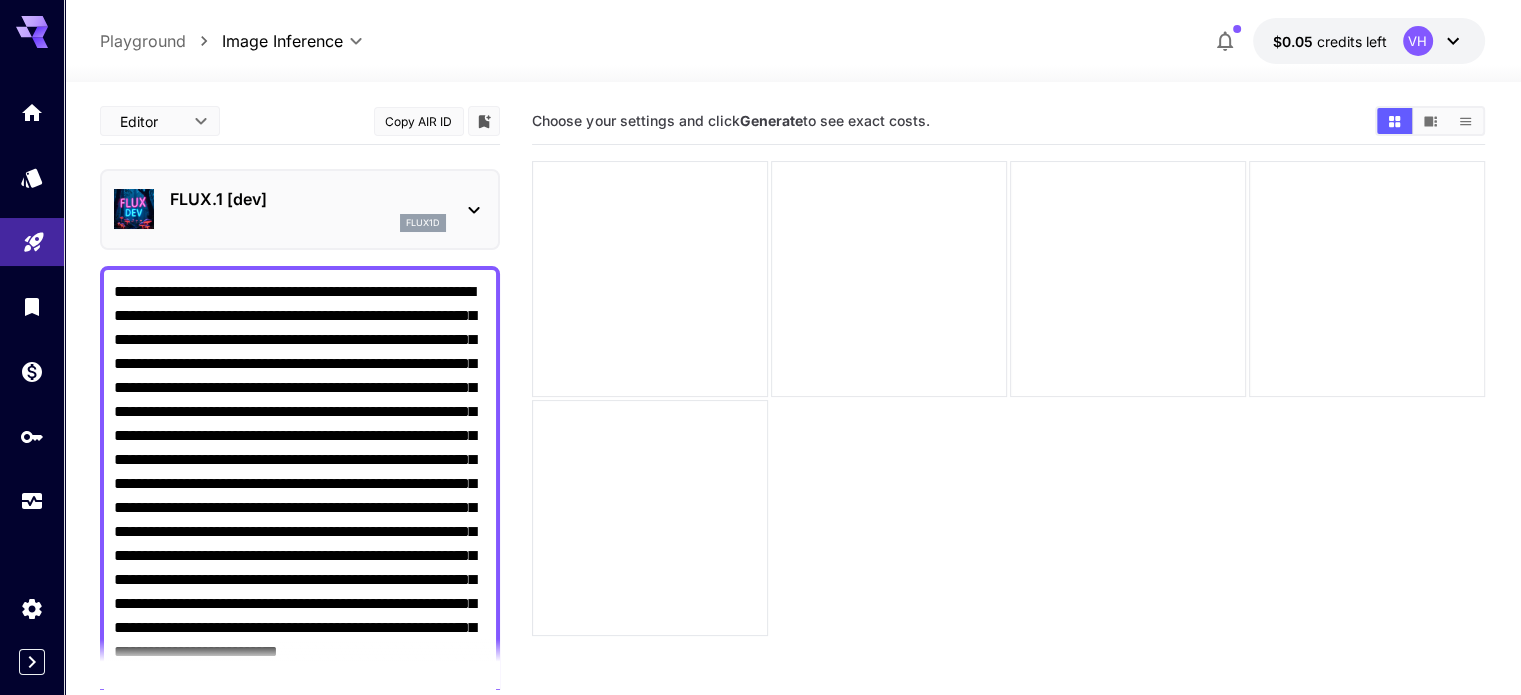 click on "FLUX.1 [dev] flux1d" at bounding box center (300, 209) 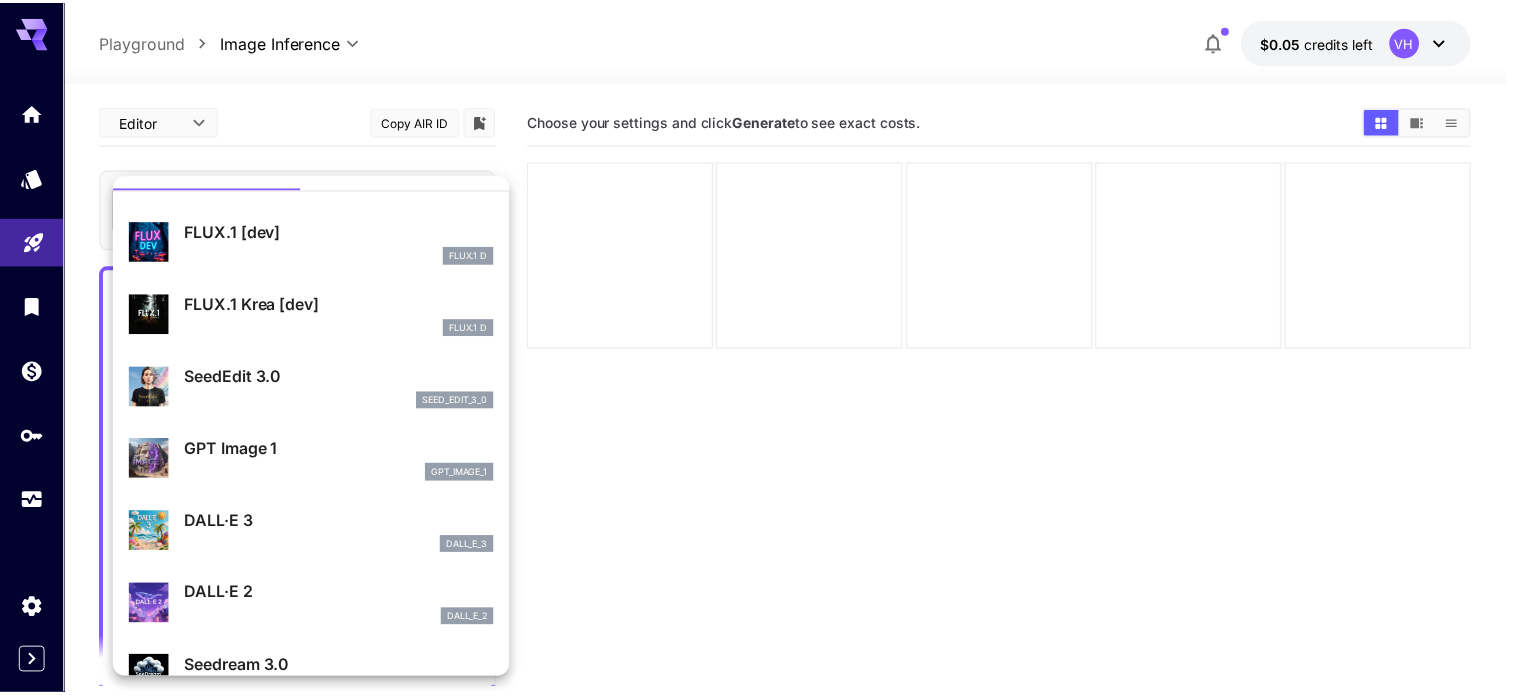 scroll, scrollTop: 43, scrollLeft: 0, axis: vertical 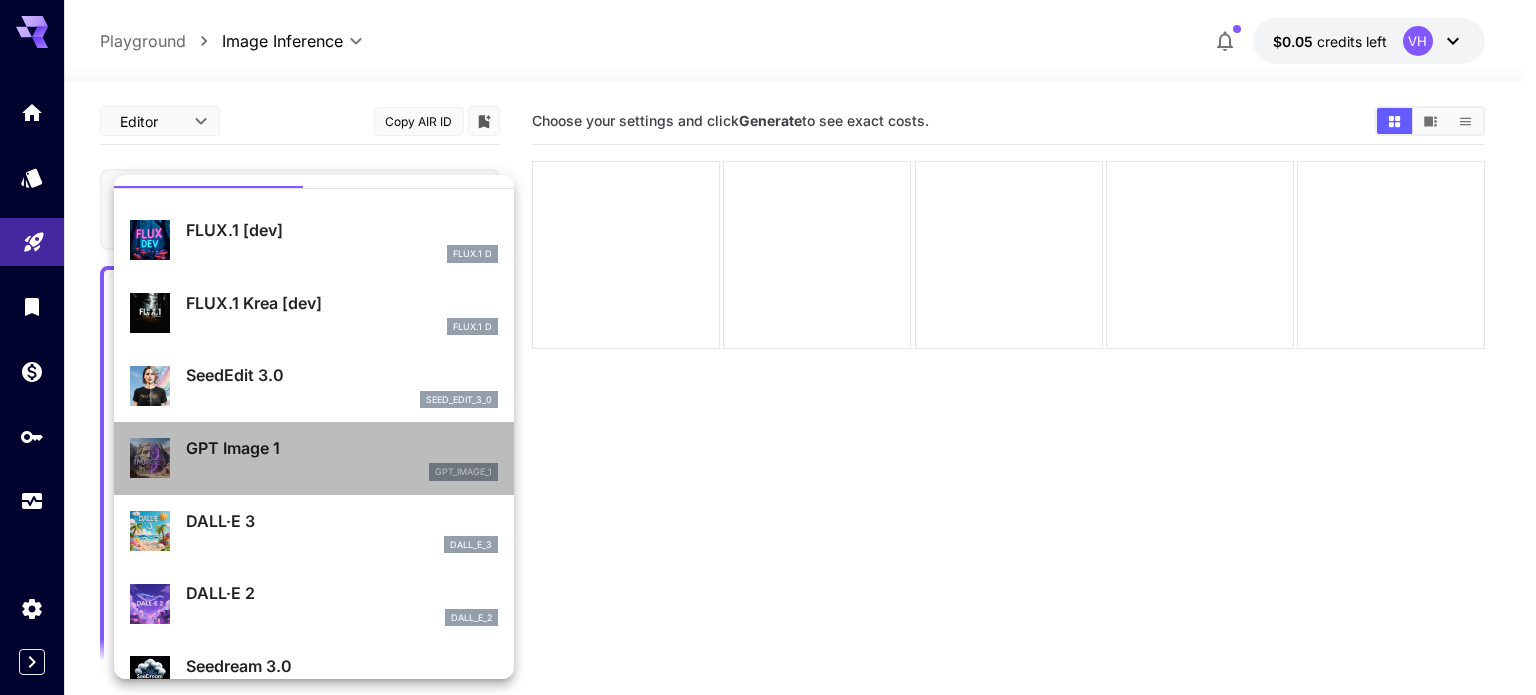 click on "GPT Image 1" at bounding box center (342, 448) 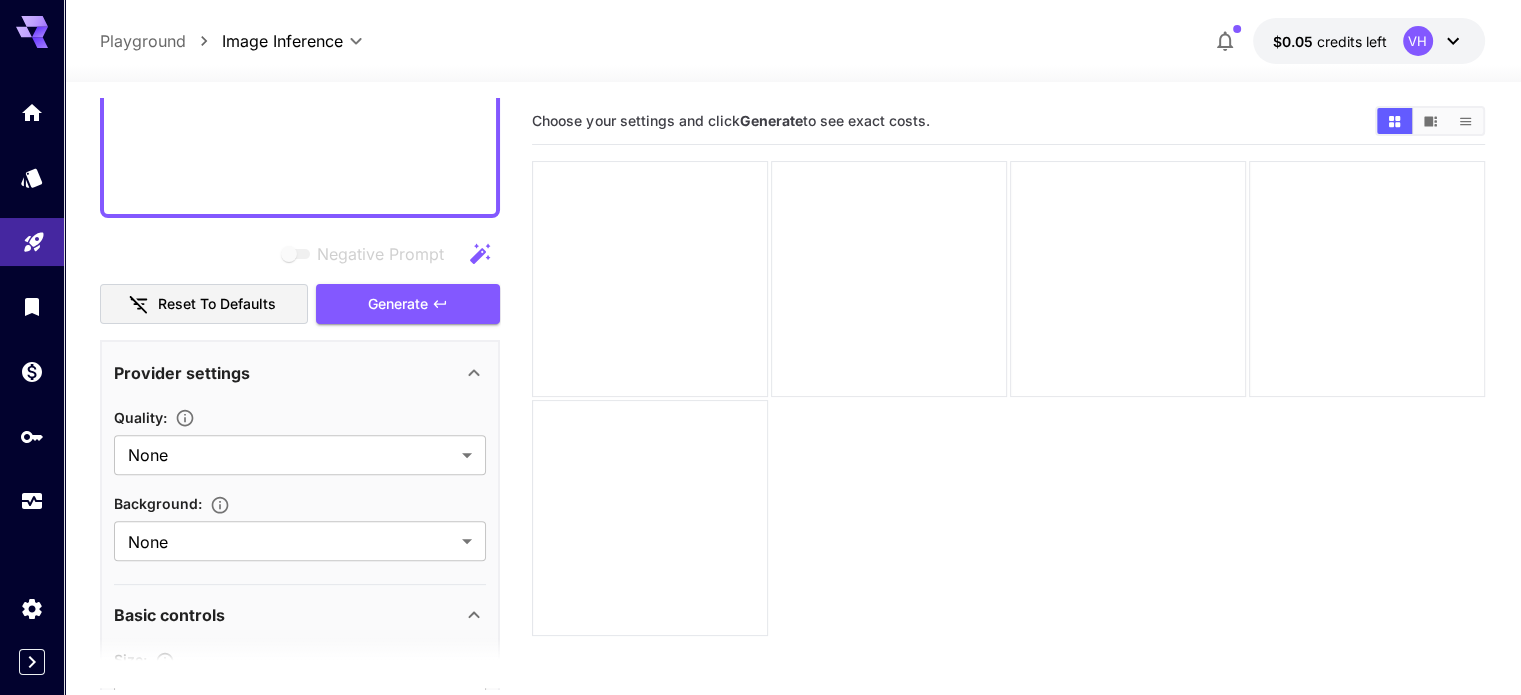 scroll, scrollTop: 640, scrollLeft: 0, axis: vertical 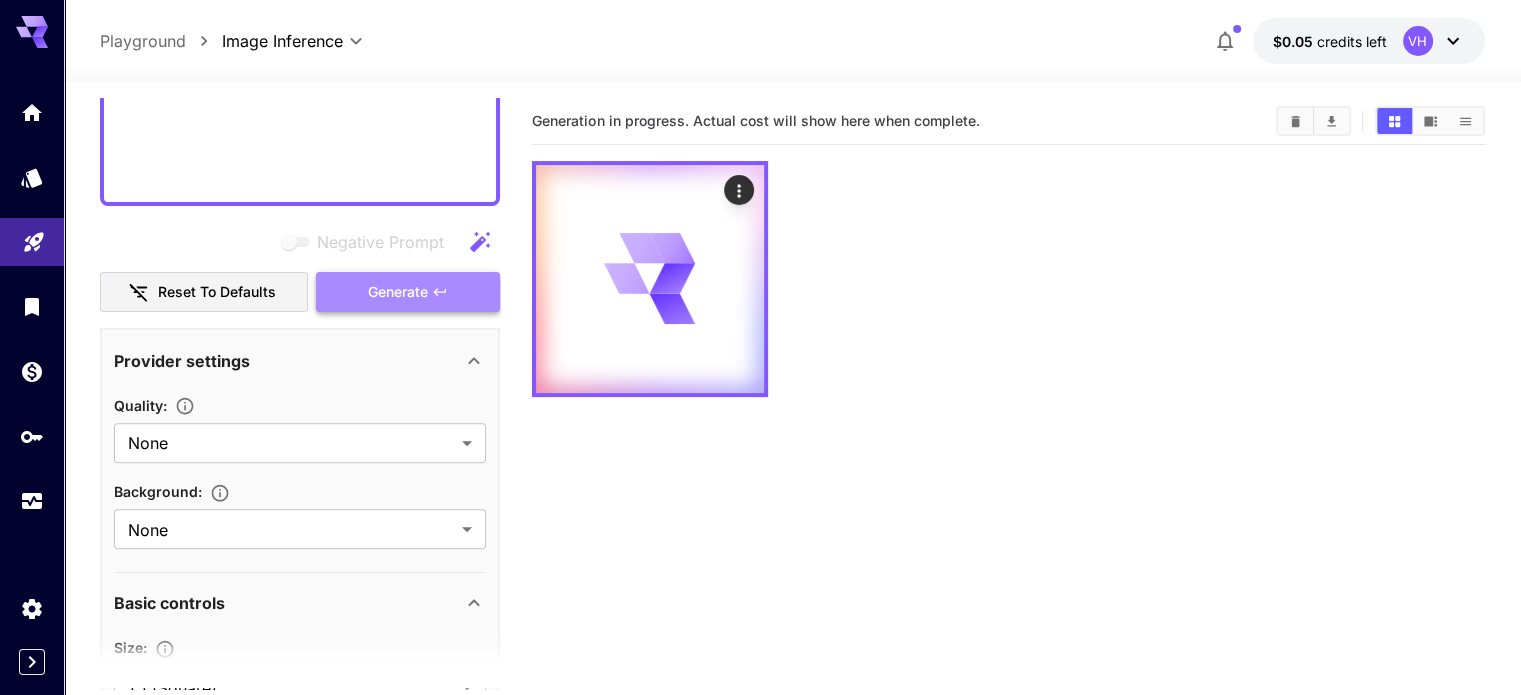 click on "Generate" at bounding box center (398, 292) 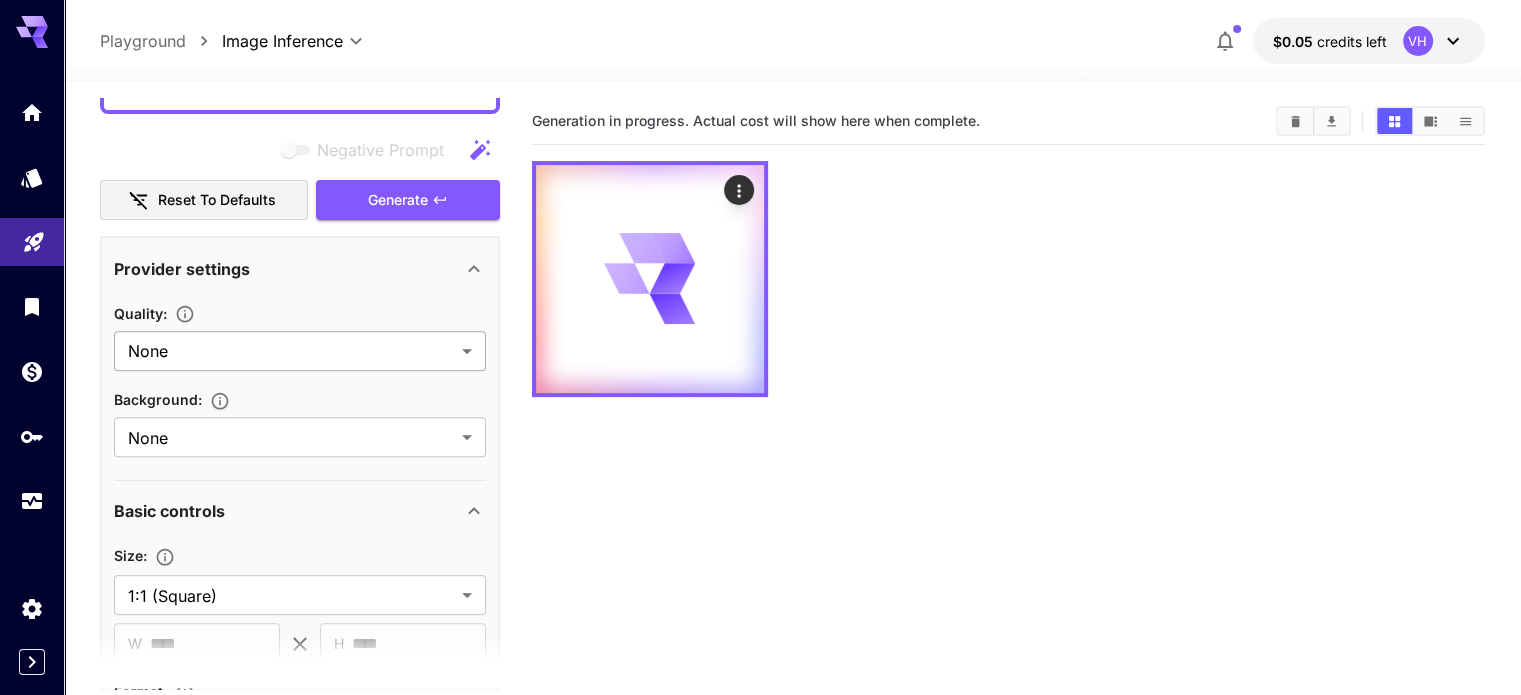 scroll, scrollTop: 734, scrollLeft: 0, axis: vertical 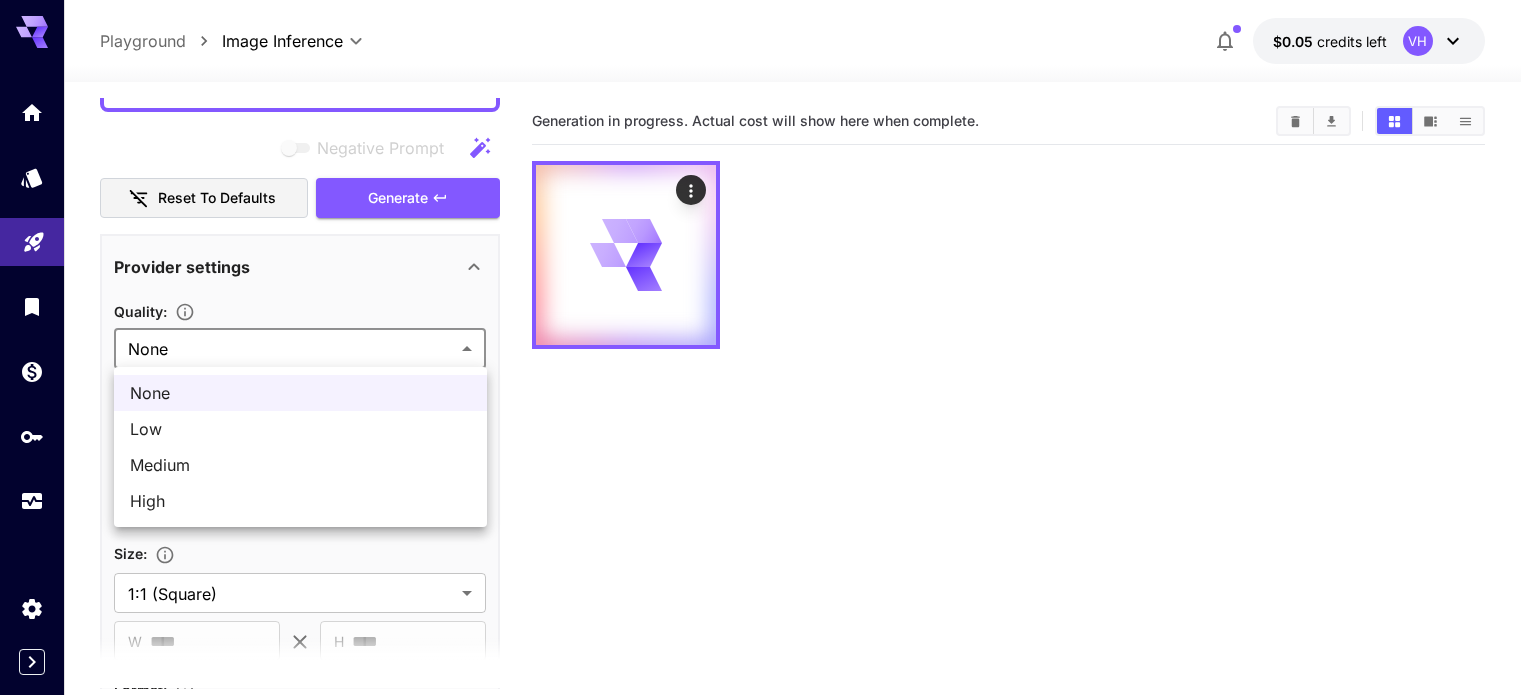 click on "**********" at bounding box center [768, 426] 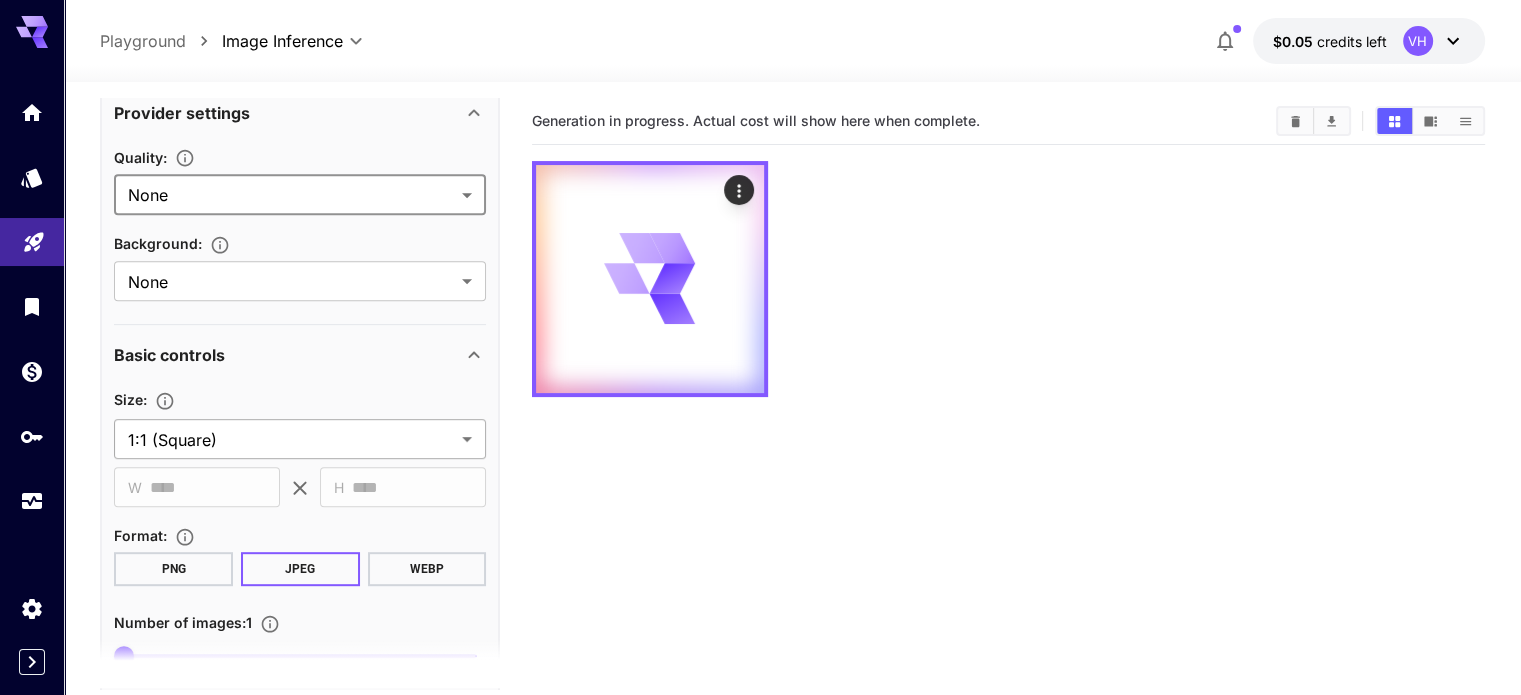 scroll, scrollTop: 895, scrollLeft: 0, axis: vertical 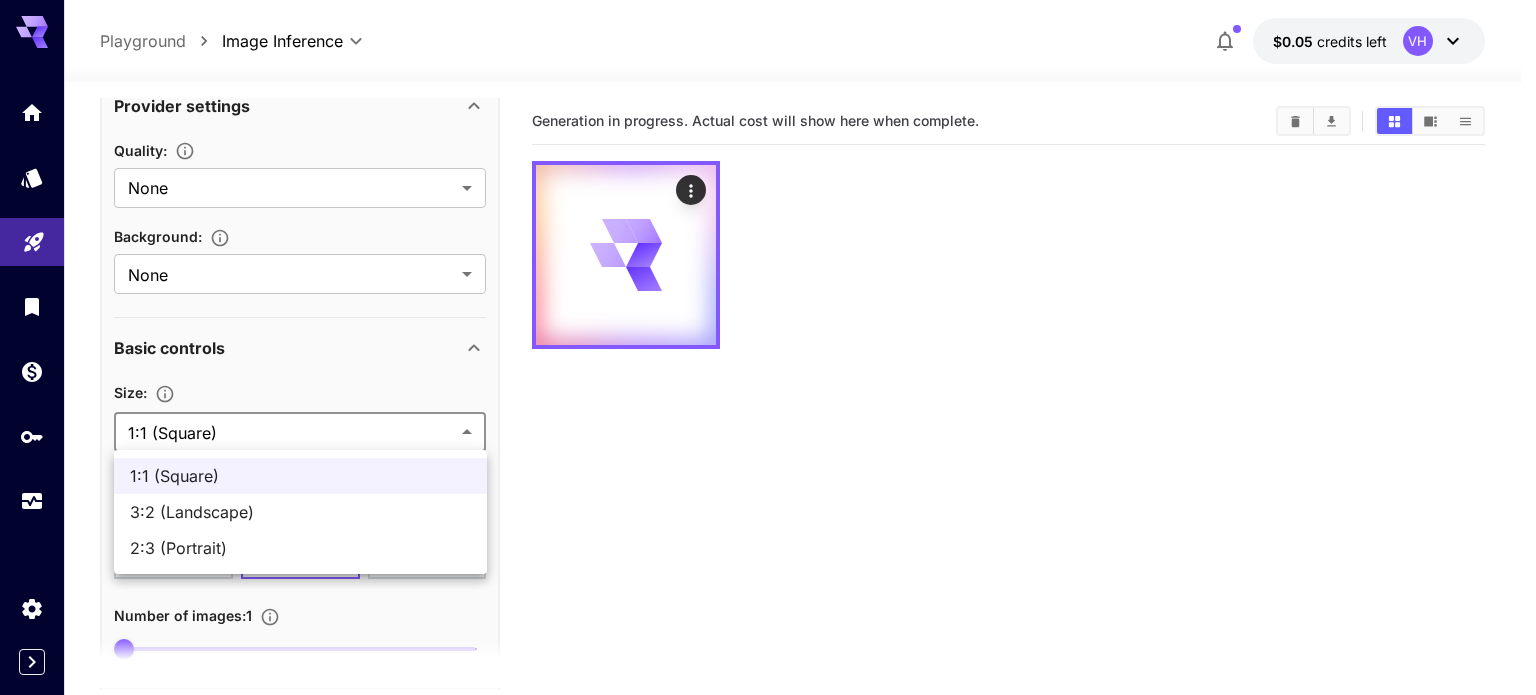 click on "**********" at bounding box center (768, 426) 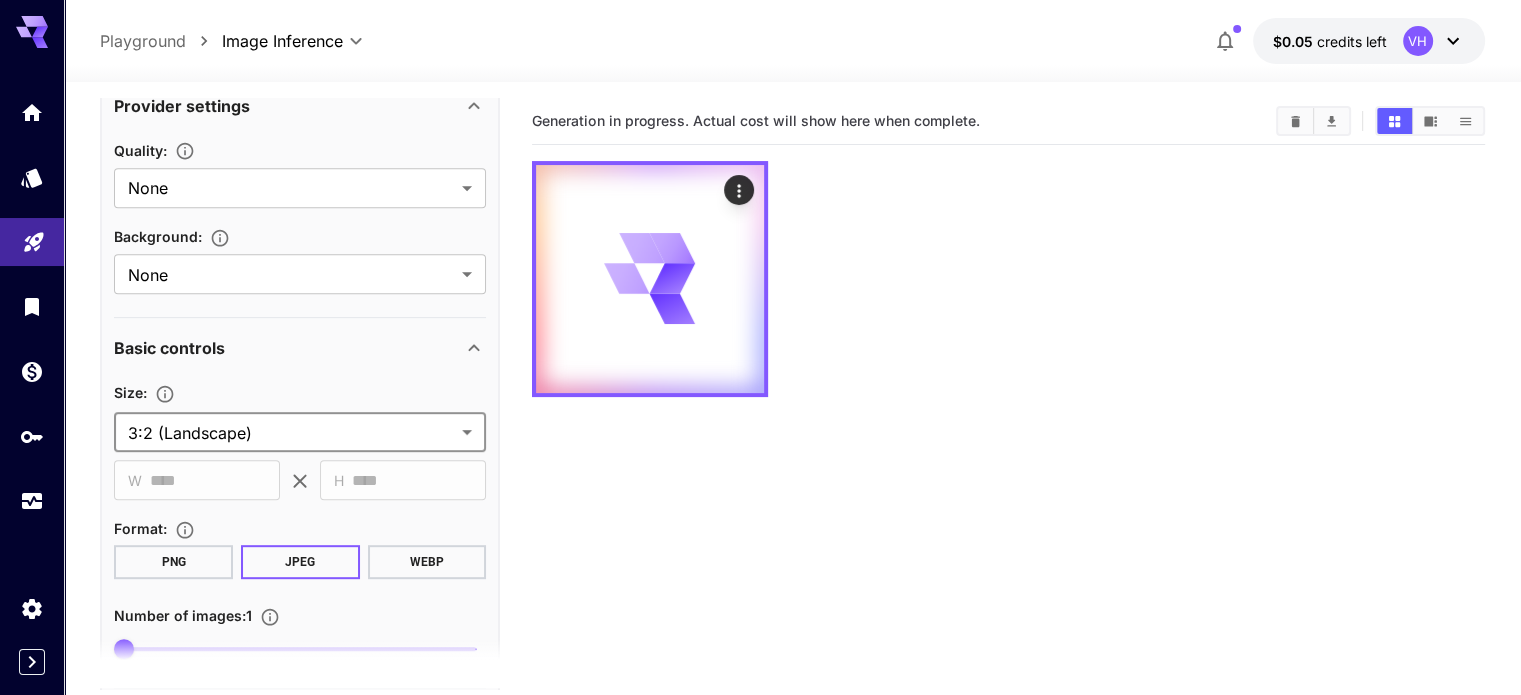 scroll, scrollTop: 996, scrollLeft: 0, axis: vertical 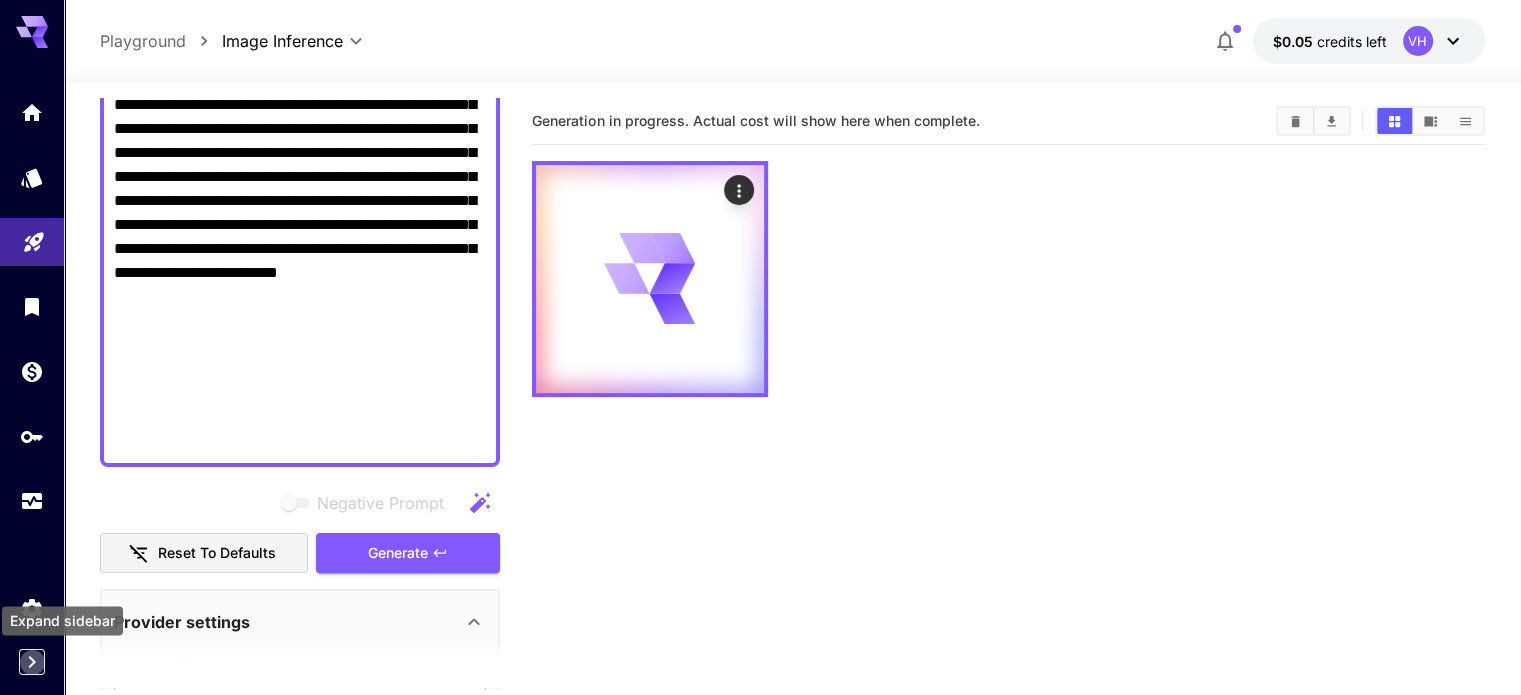 click 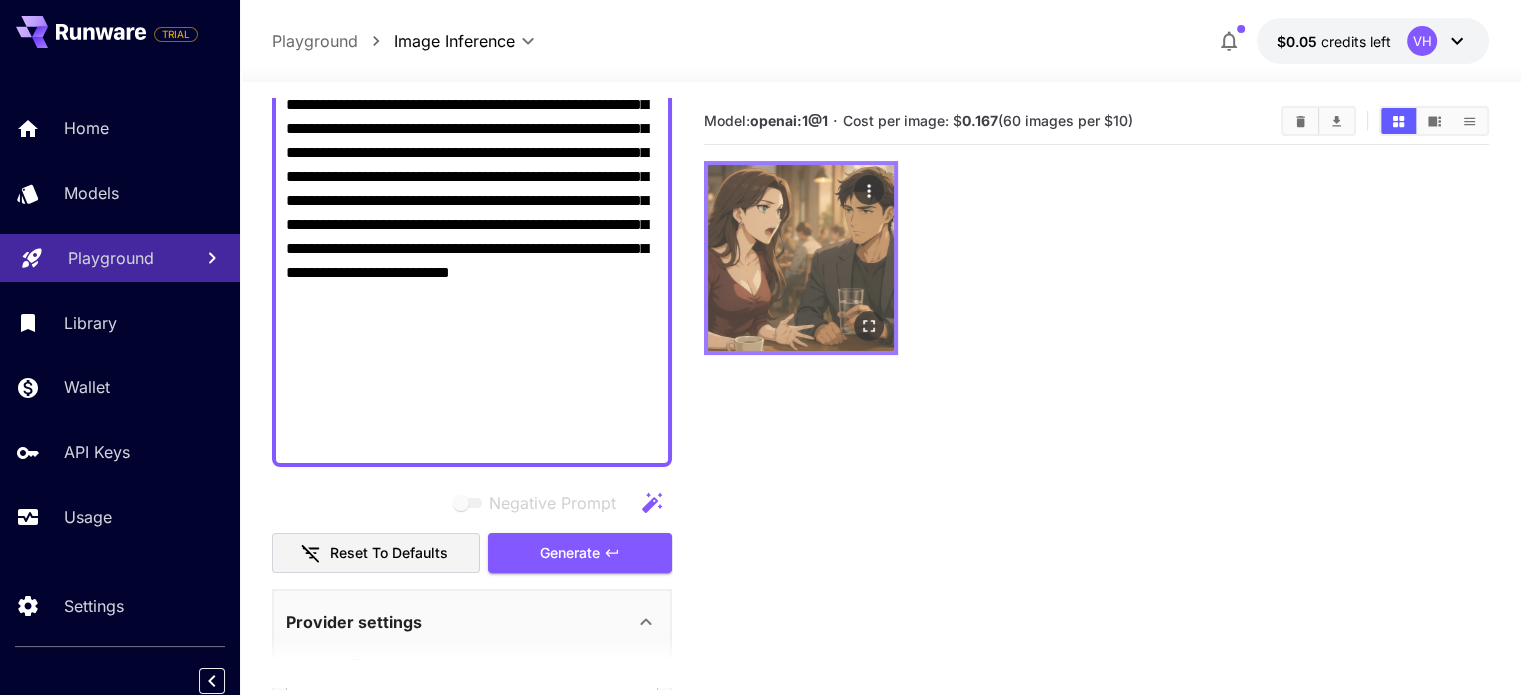 click at bounding box center (801, 258) 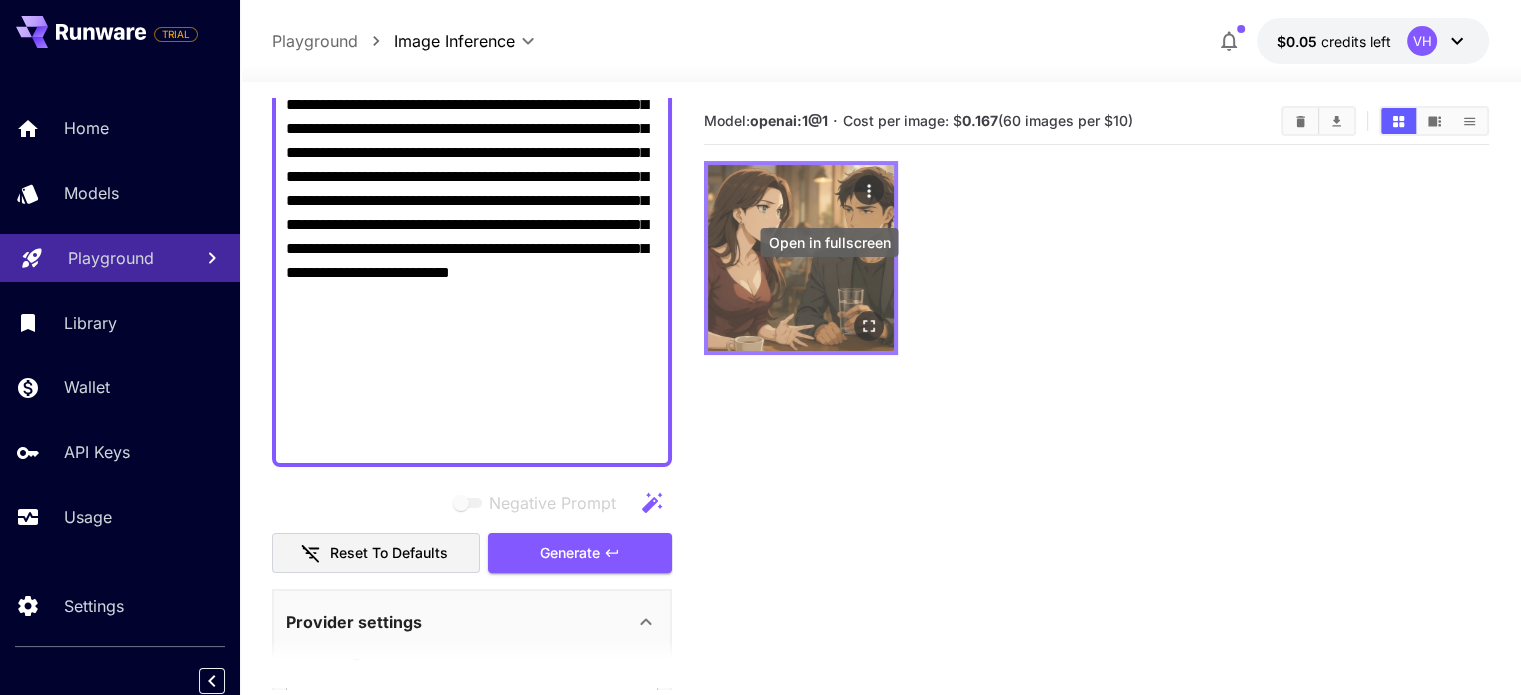 click 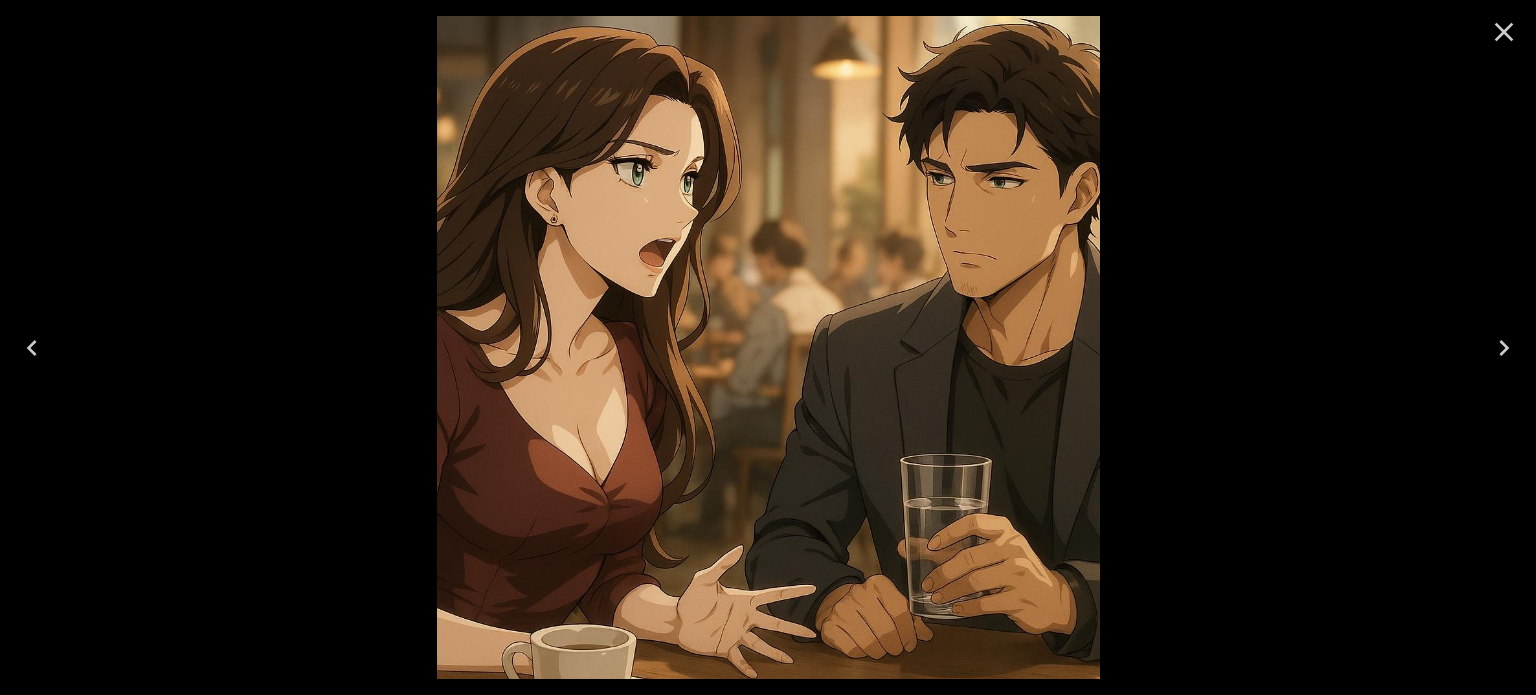 click 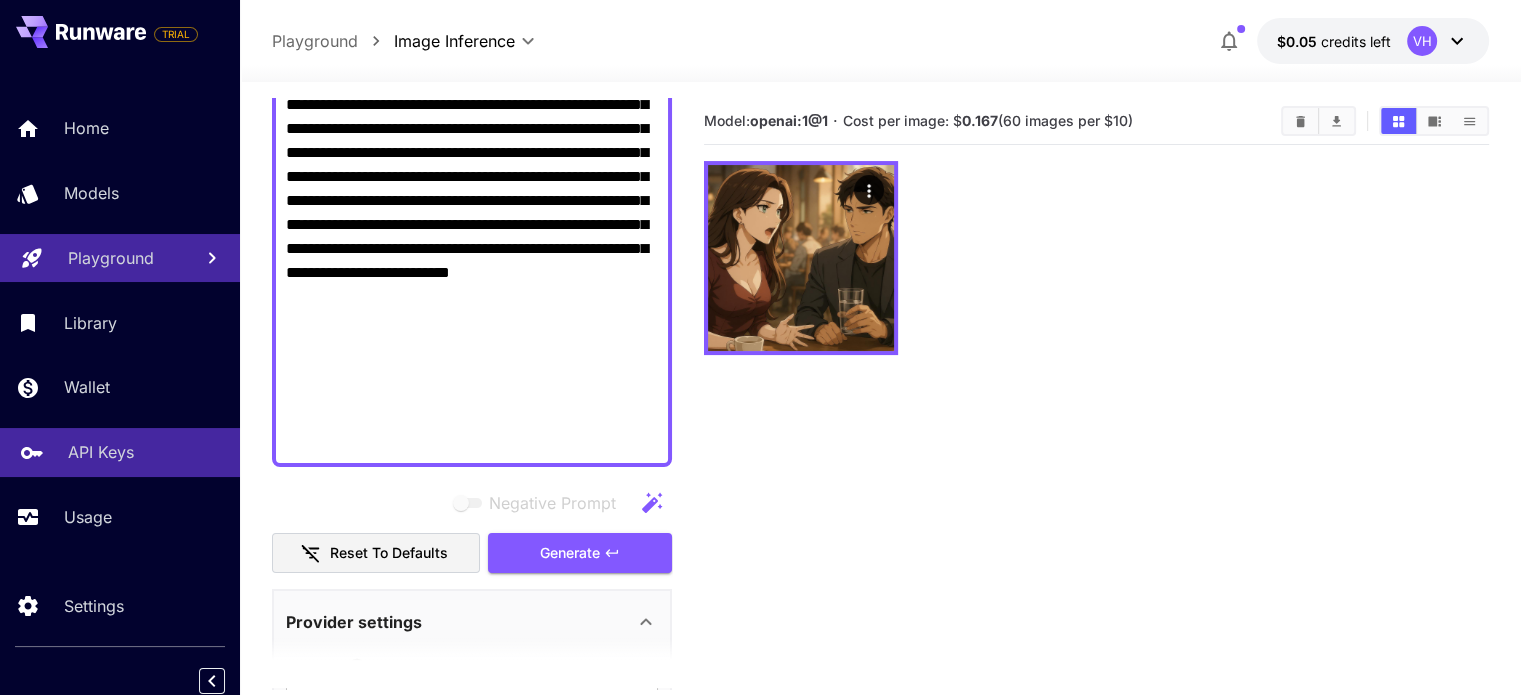 click on "API Keys" at bounding box center [101, 452] 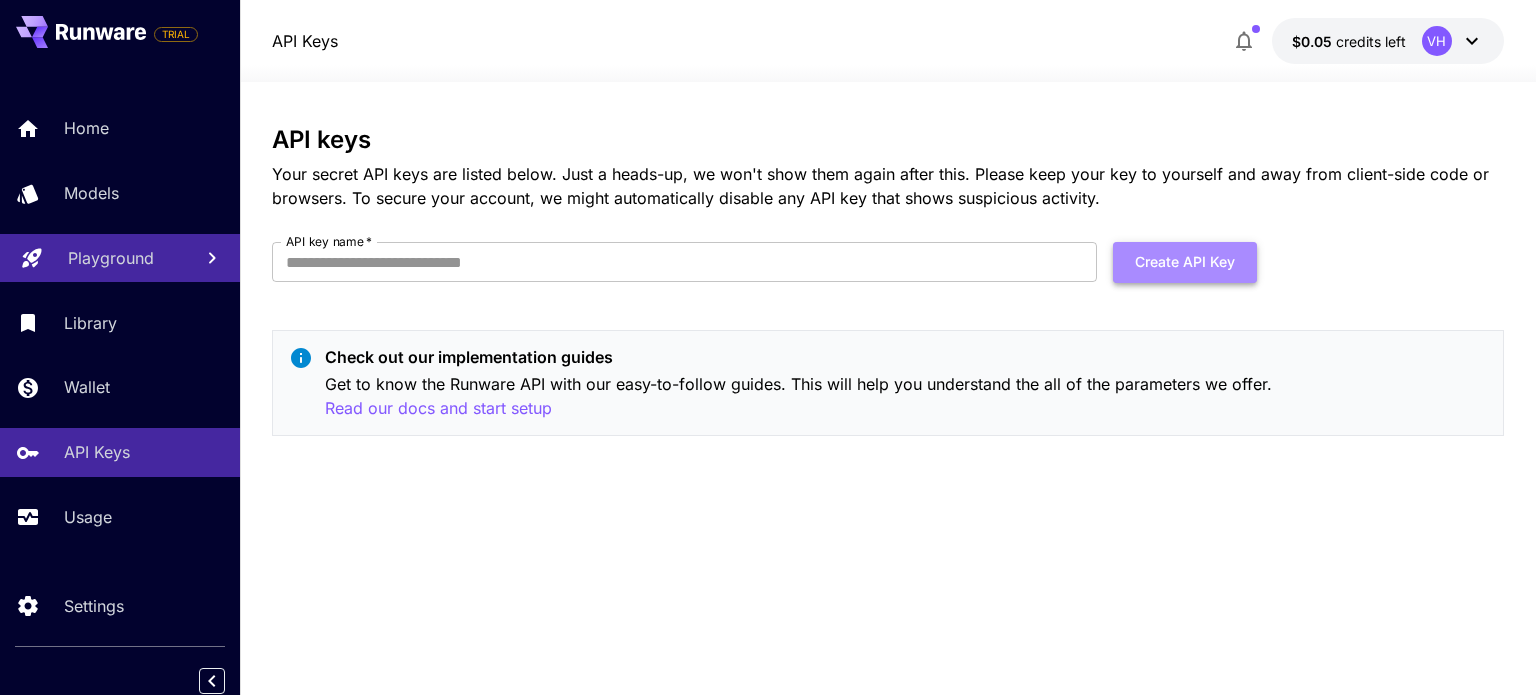 click on "Create API Key" at bounding box center [1185, 262] 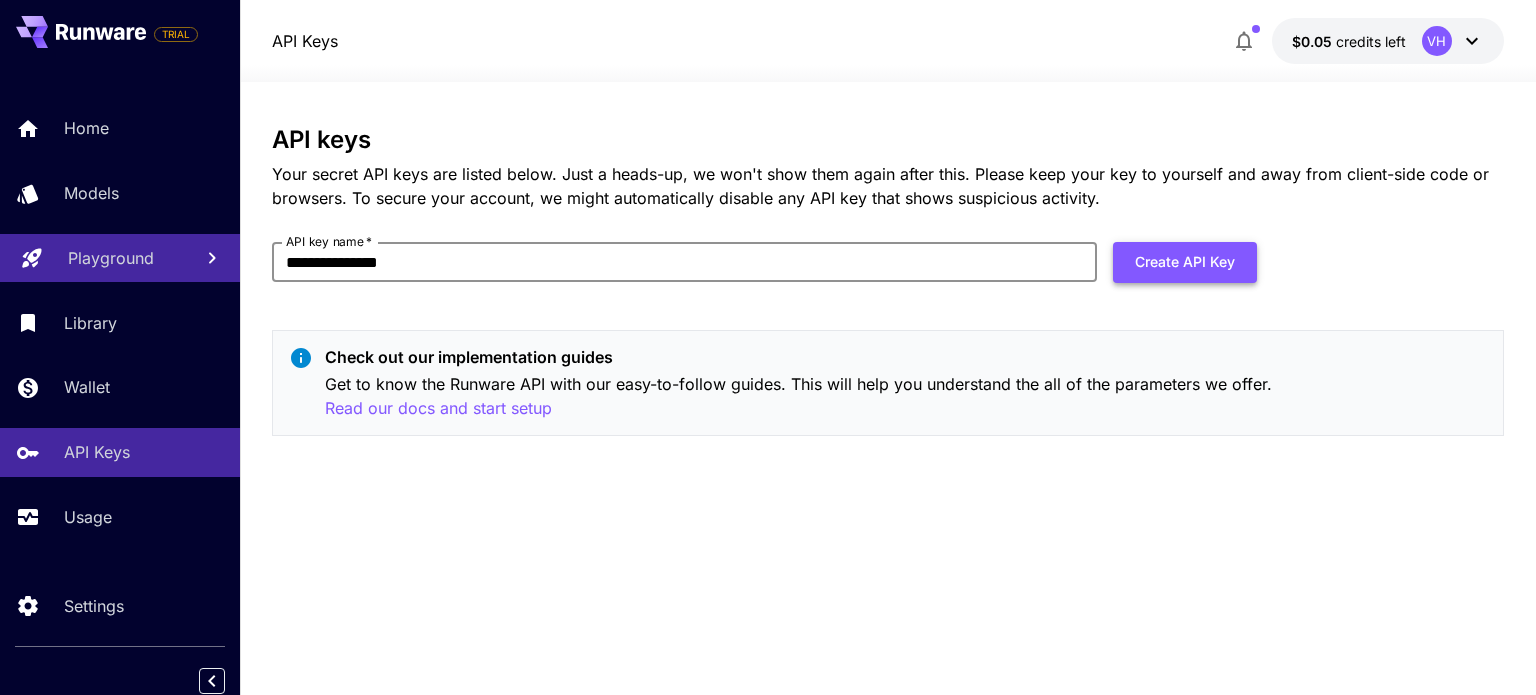 type on "**********" 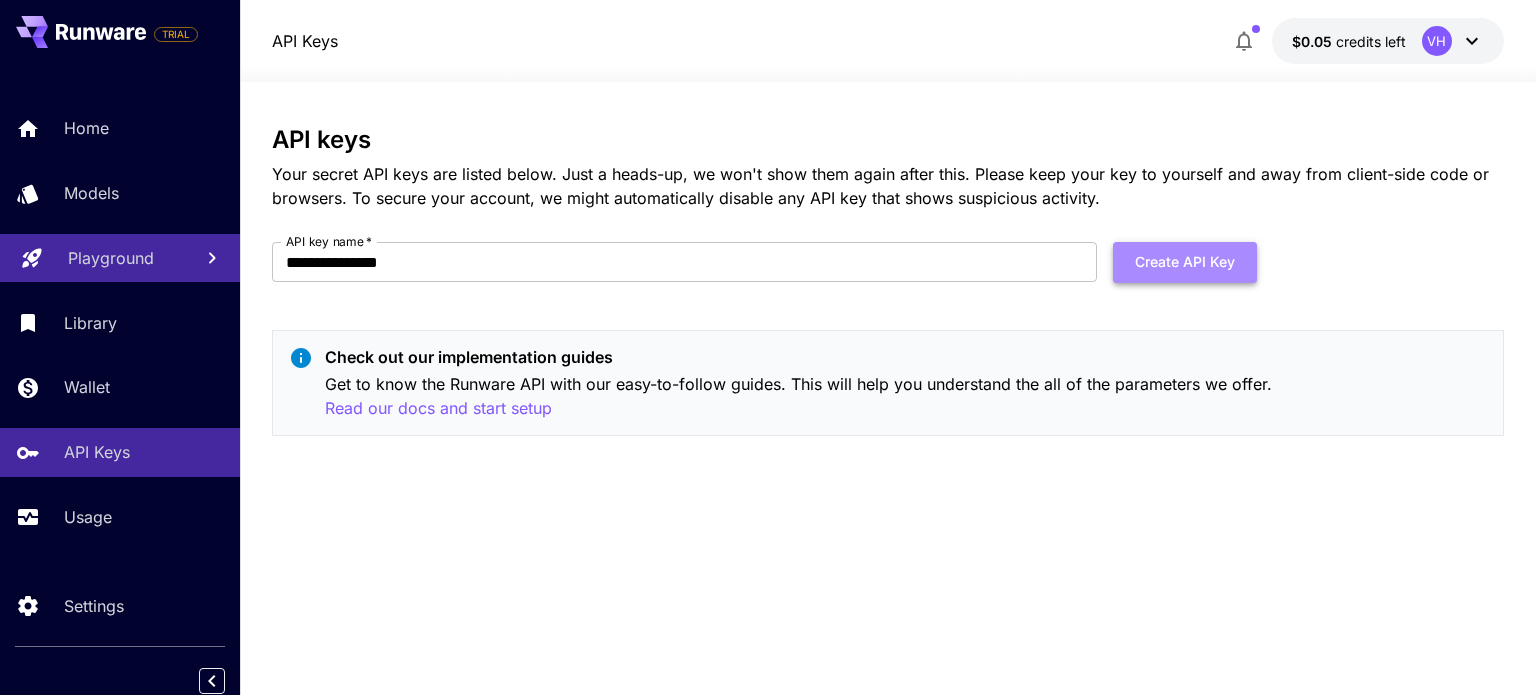 click on "Create API Key" at bounding box center [1185, 262] 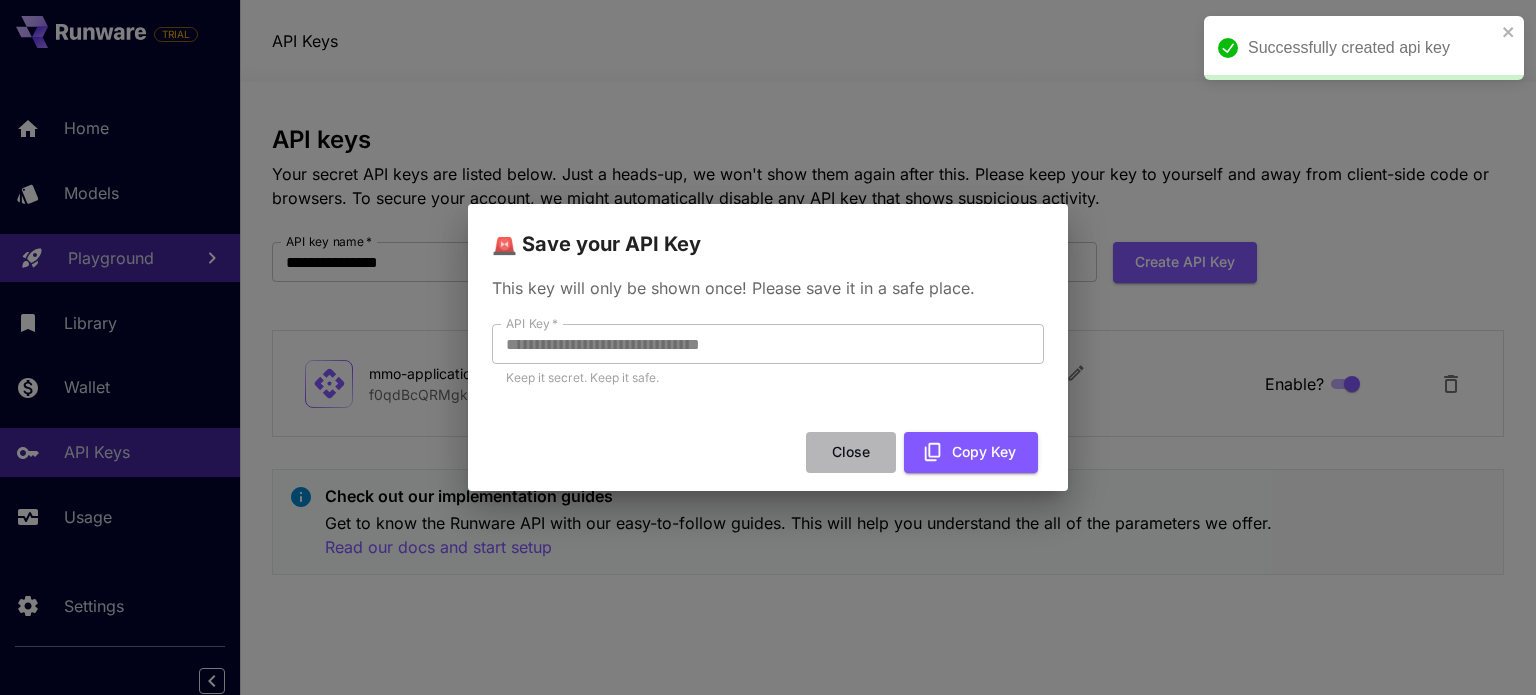click on "Close" at bounding box center (851, 452) 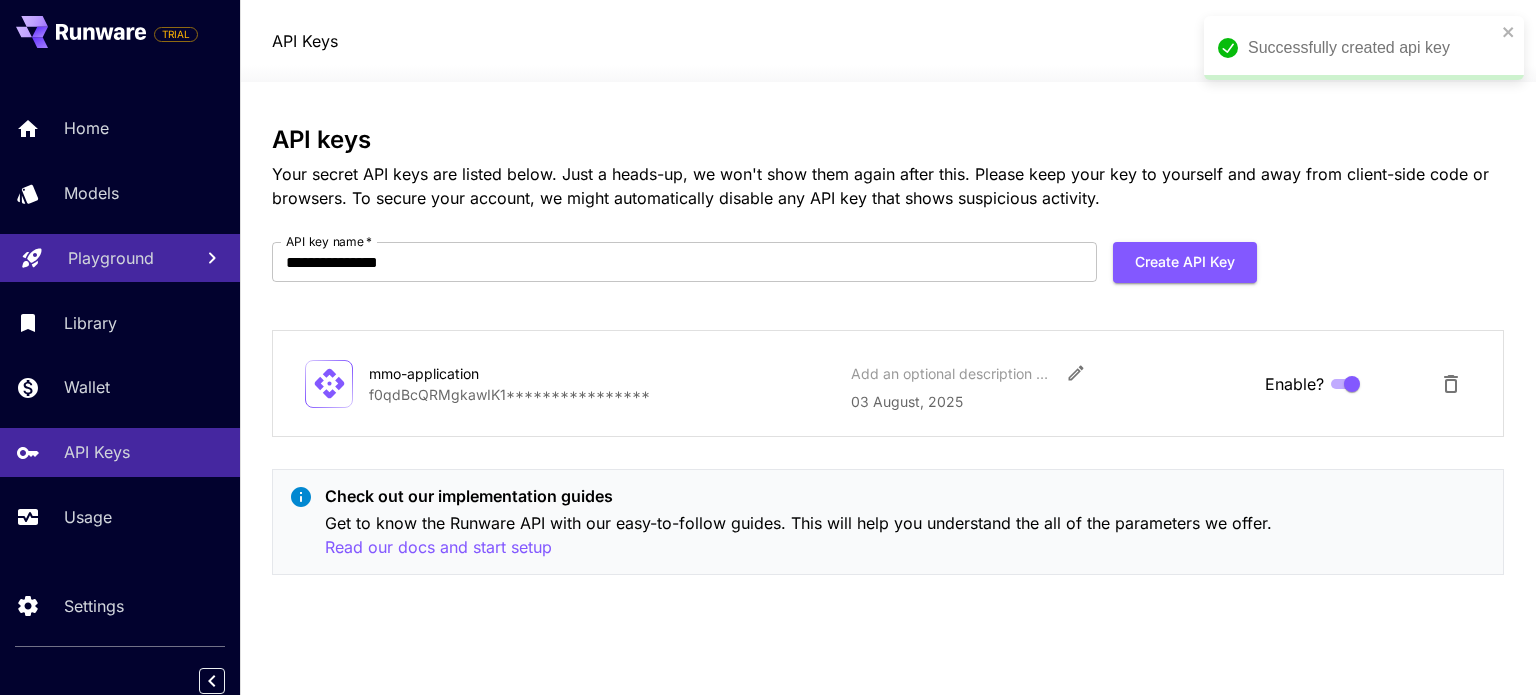 click on "Successfully created api key" at bounding box center (1357, 48) 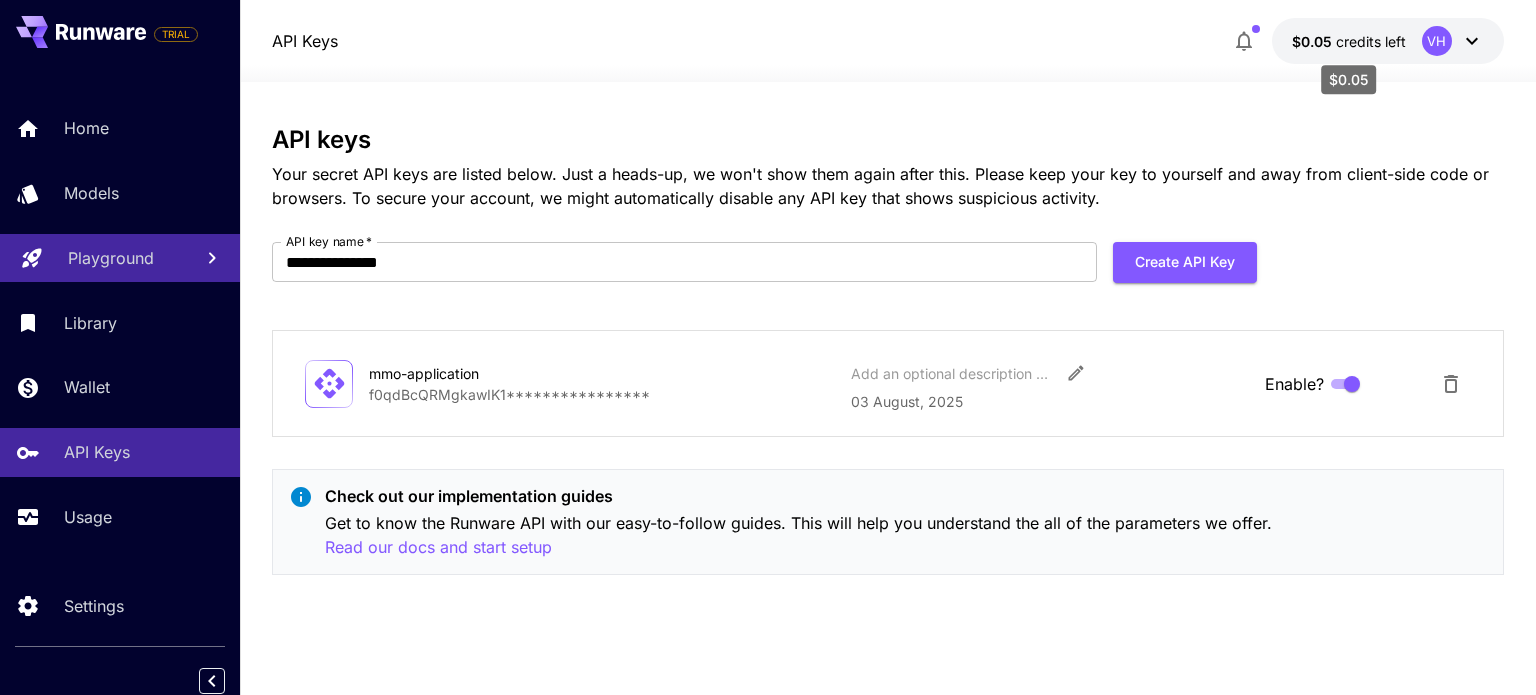 click on "$0.05" at bounding box center [1314, 41] 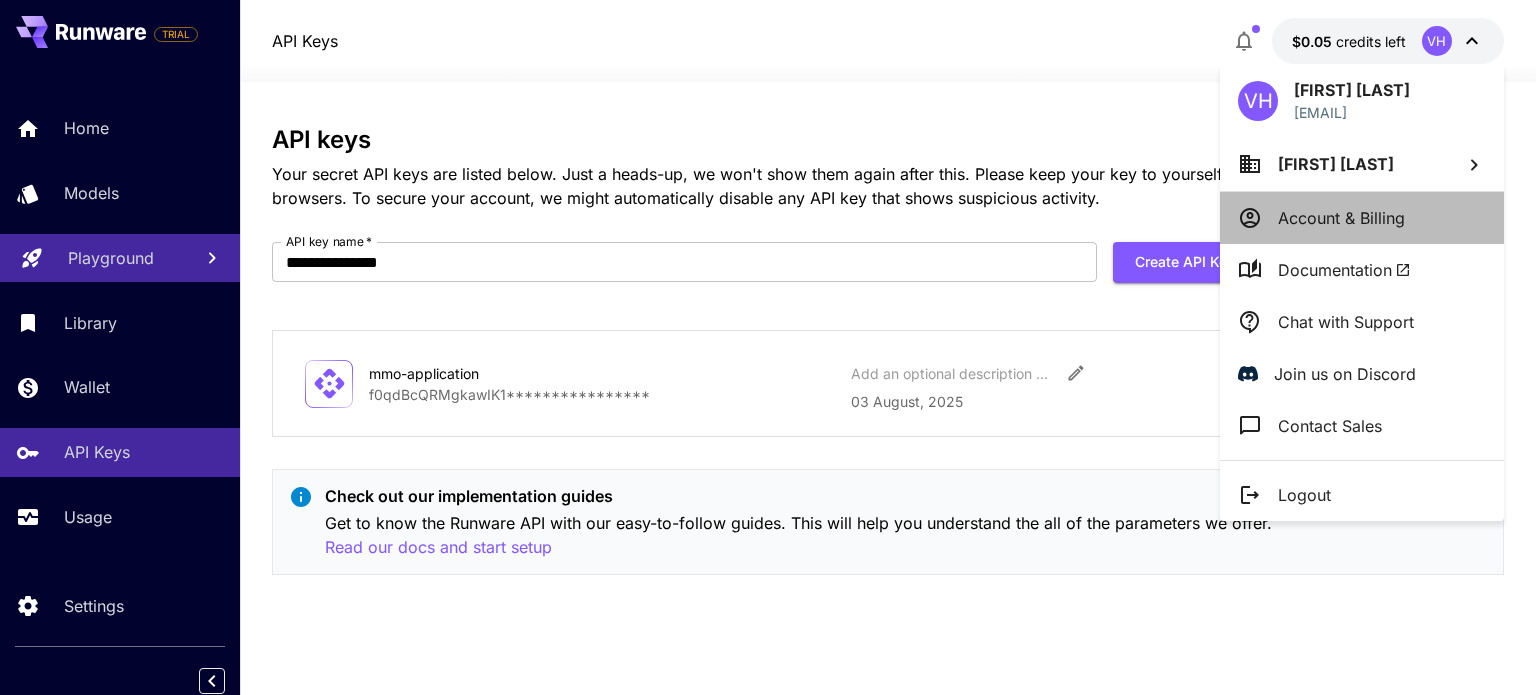 click on "Account & Billing" at bounding box center (1341, 218) 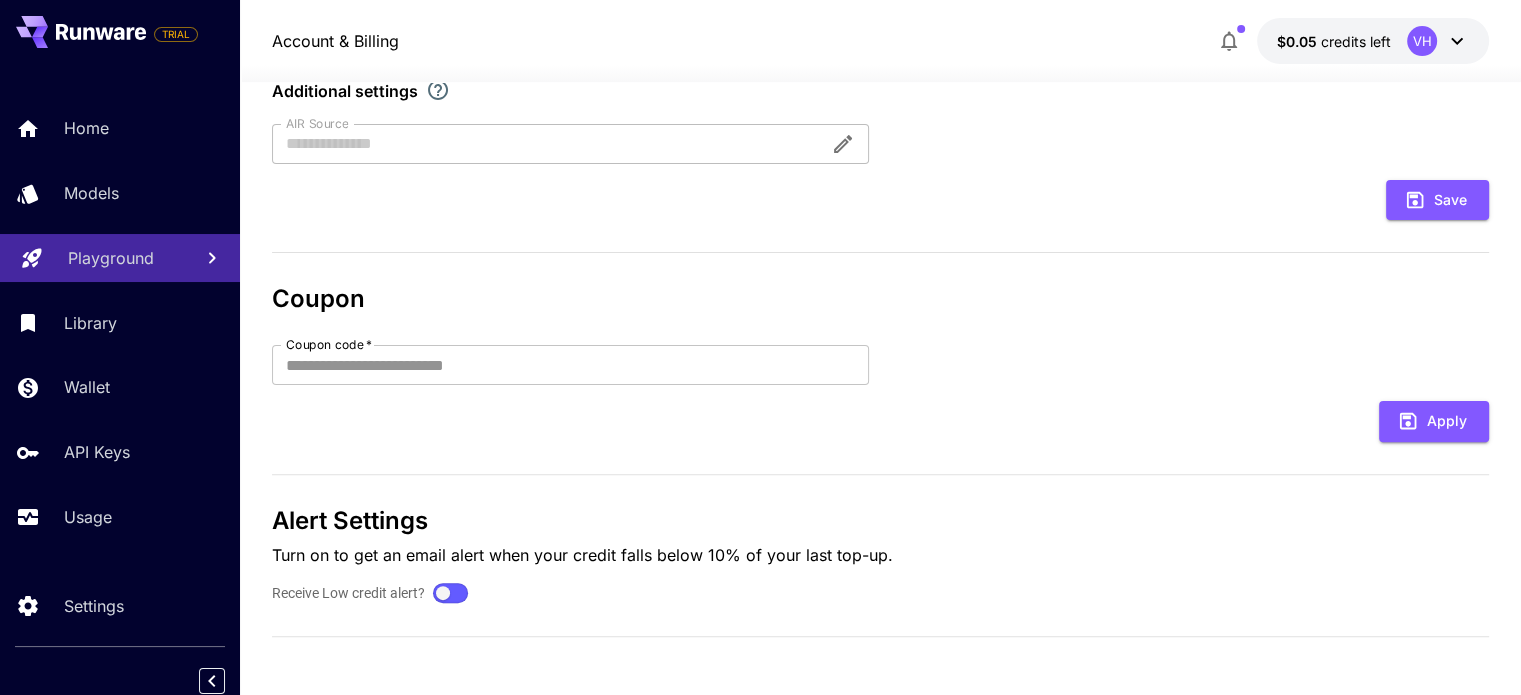 scroll, scrollTop: 0, scrollLeft: 0, axis: both 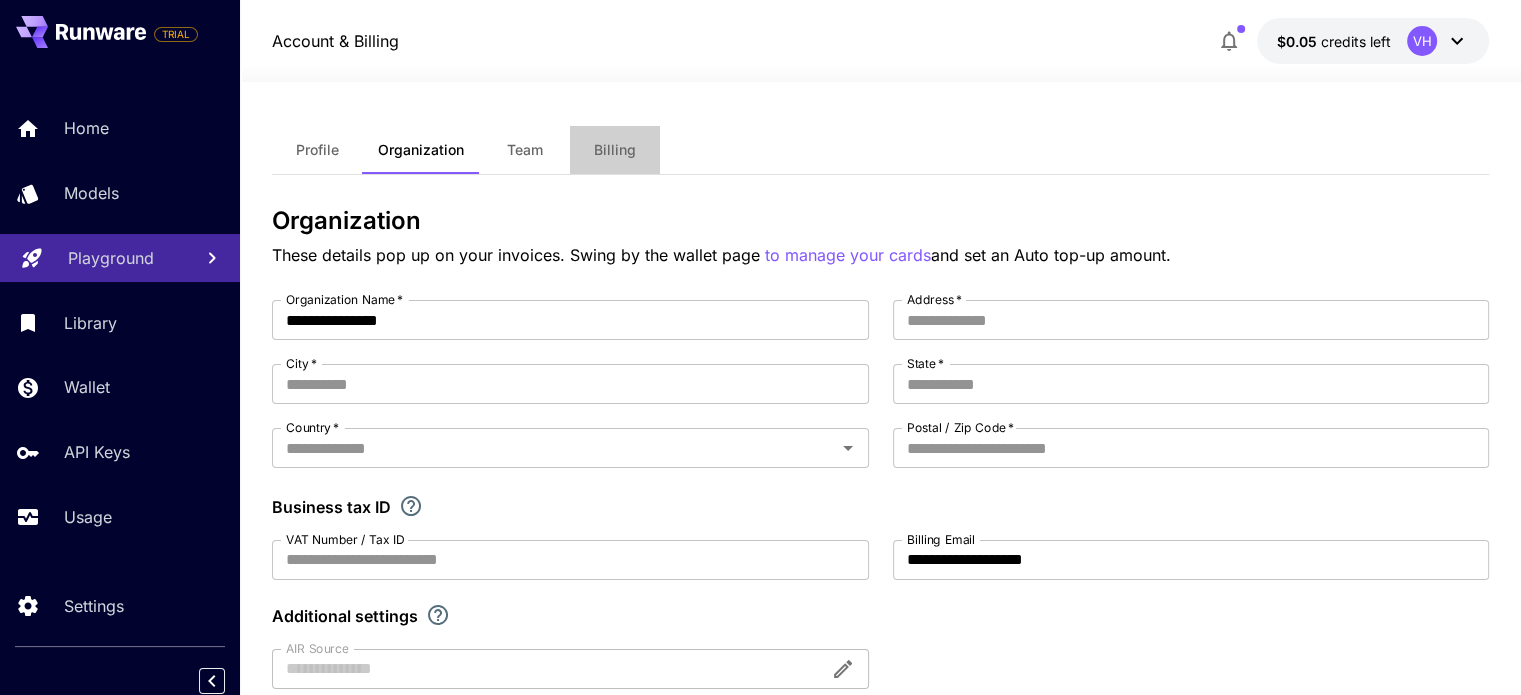 click on "Billing" at bounding box center [615, 150] 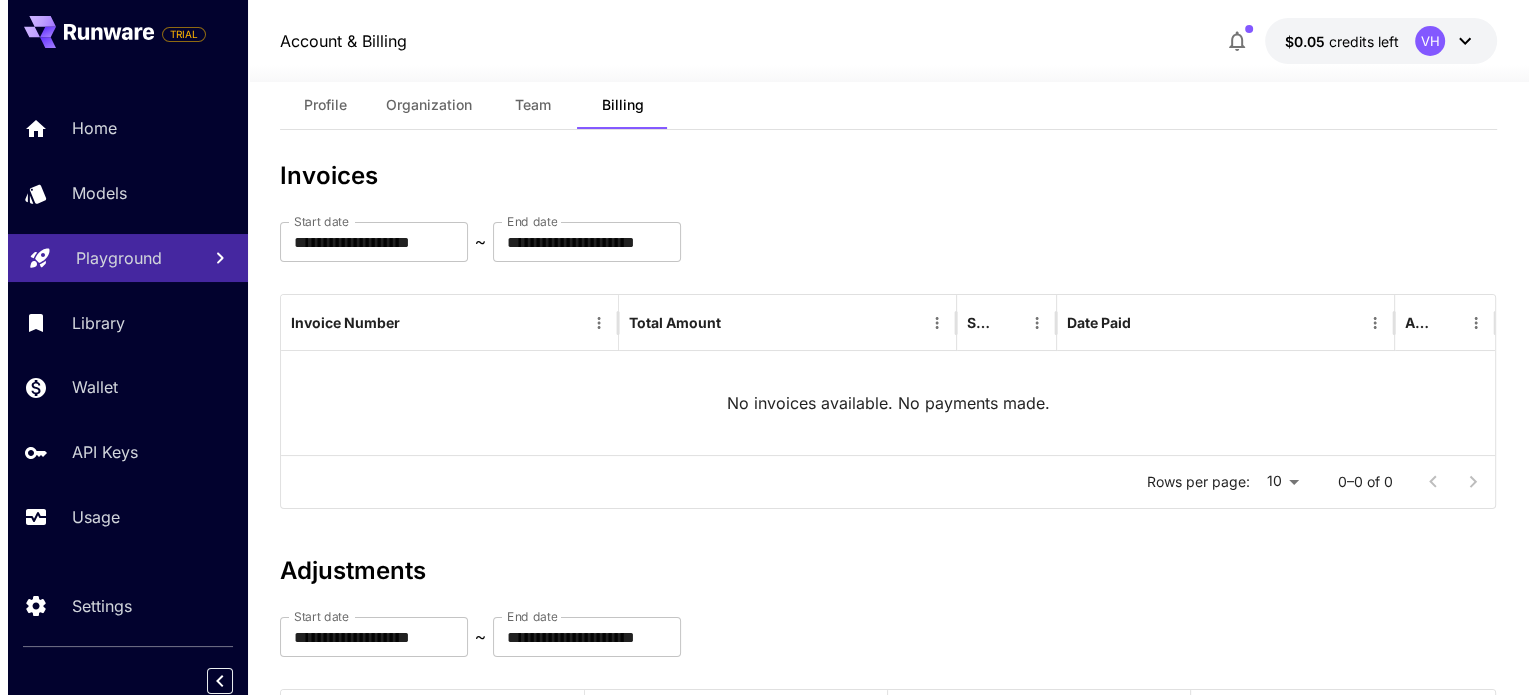 scroll, scrollTop: 0, scrollLeft: 0, axis: both 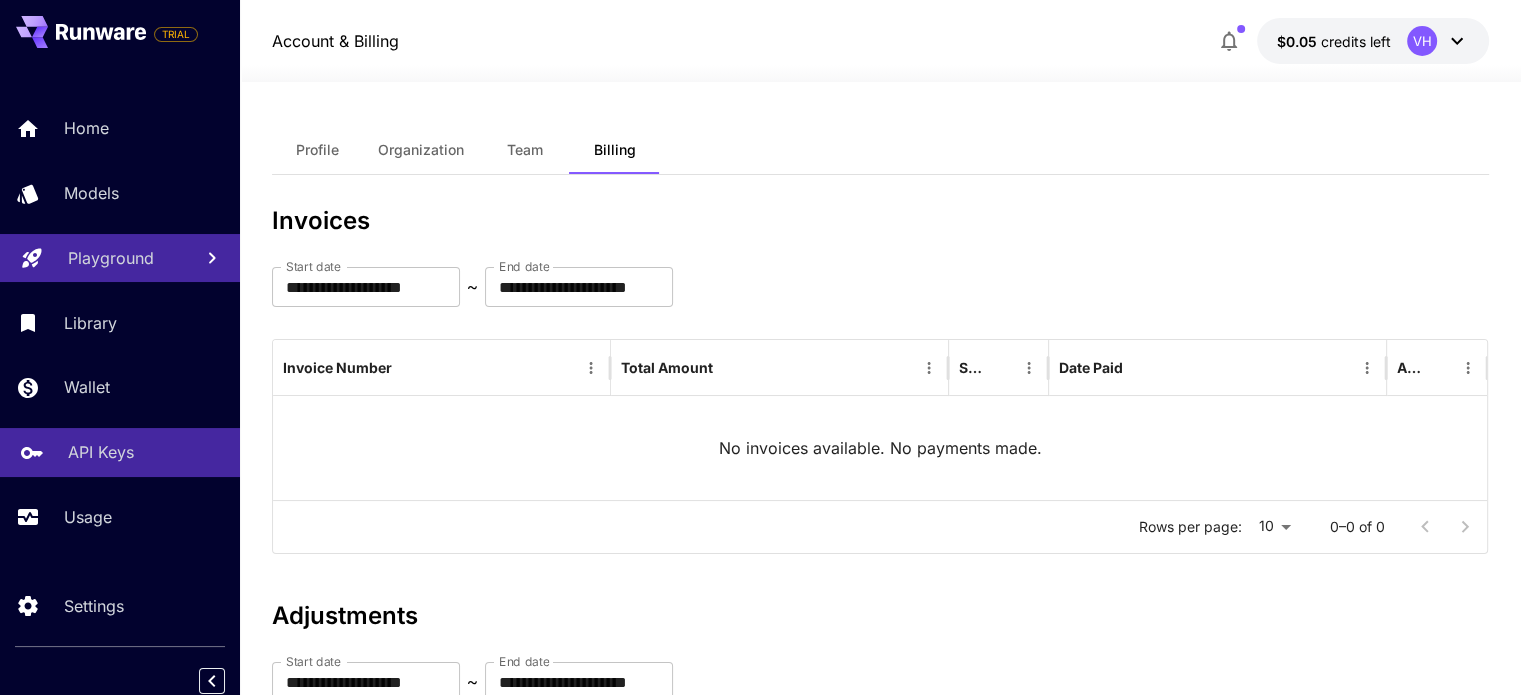 click on "API Keys" at bounding box center (120, 452) 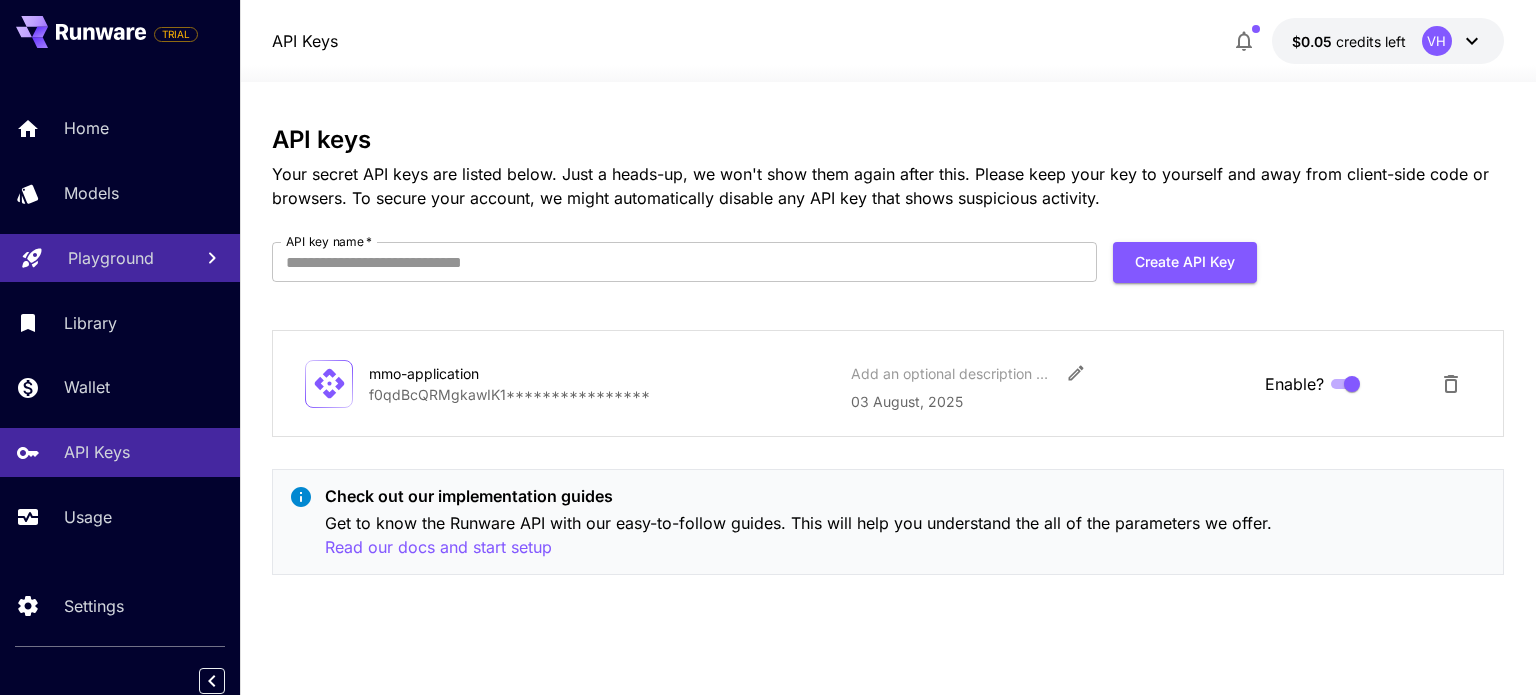 click 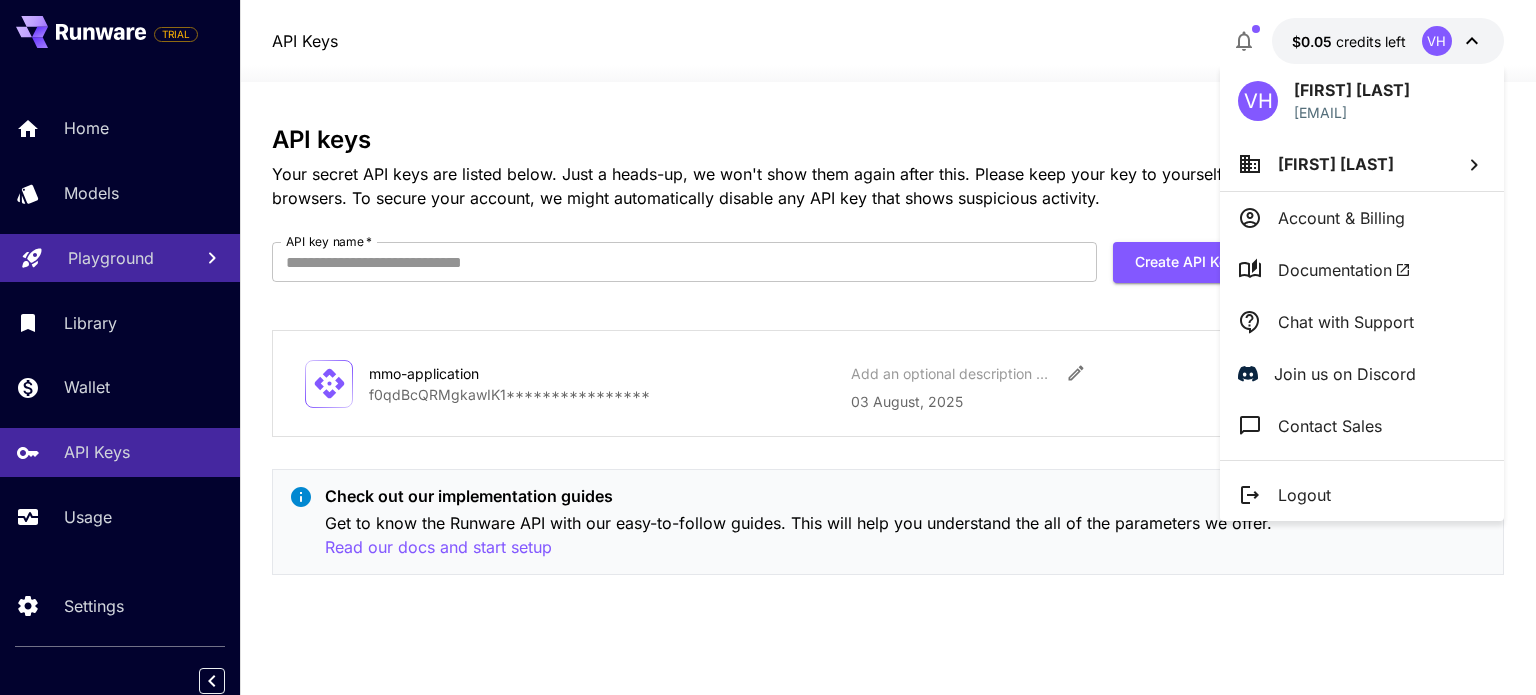 click at bounding box center [768, 347] 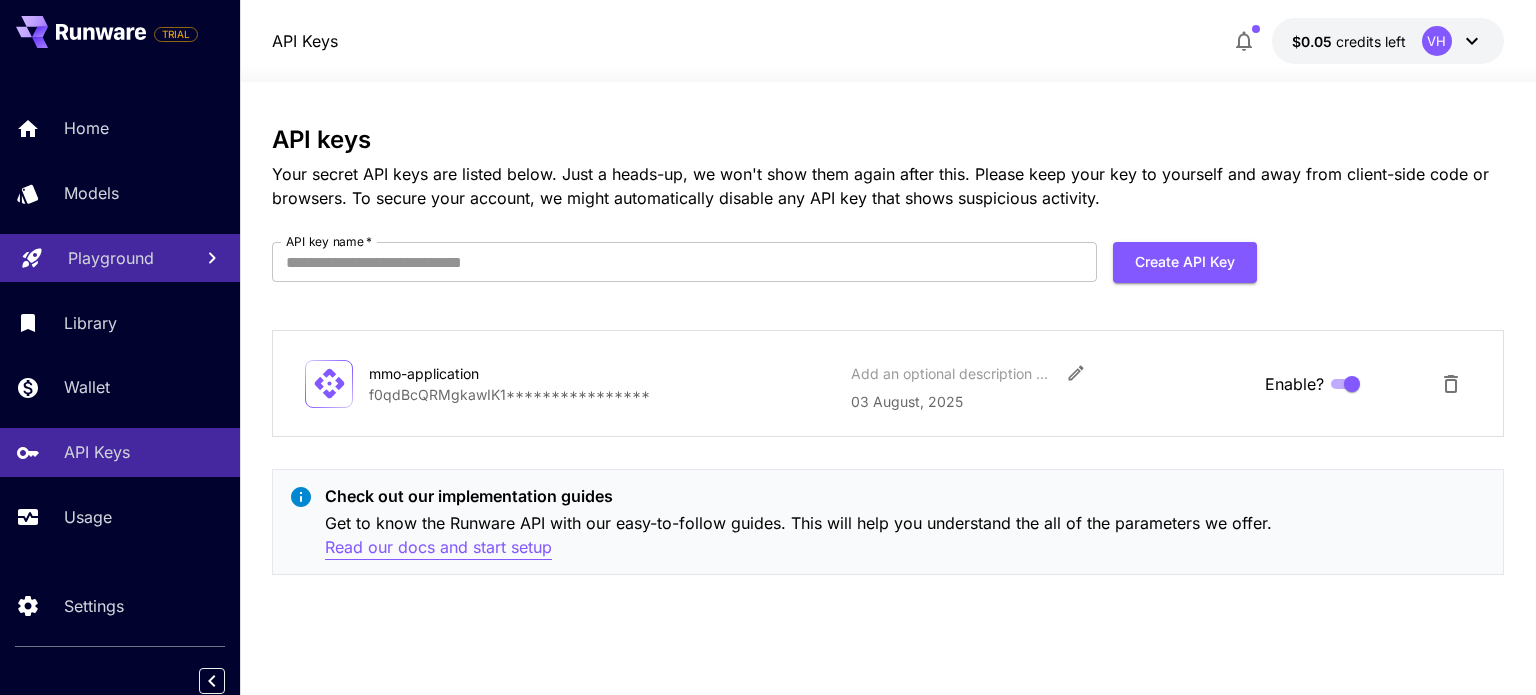 type 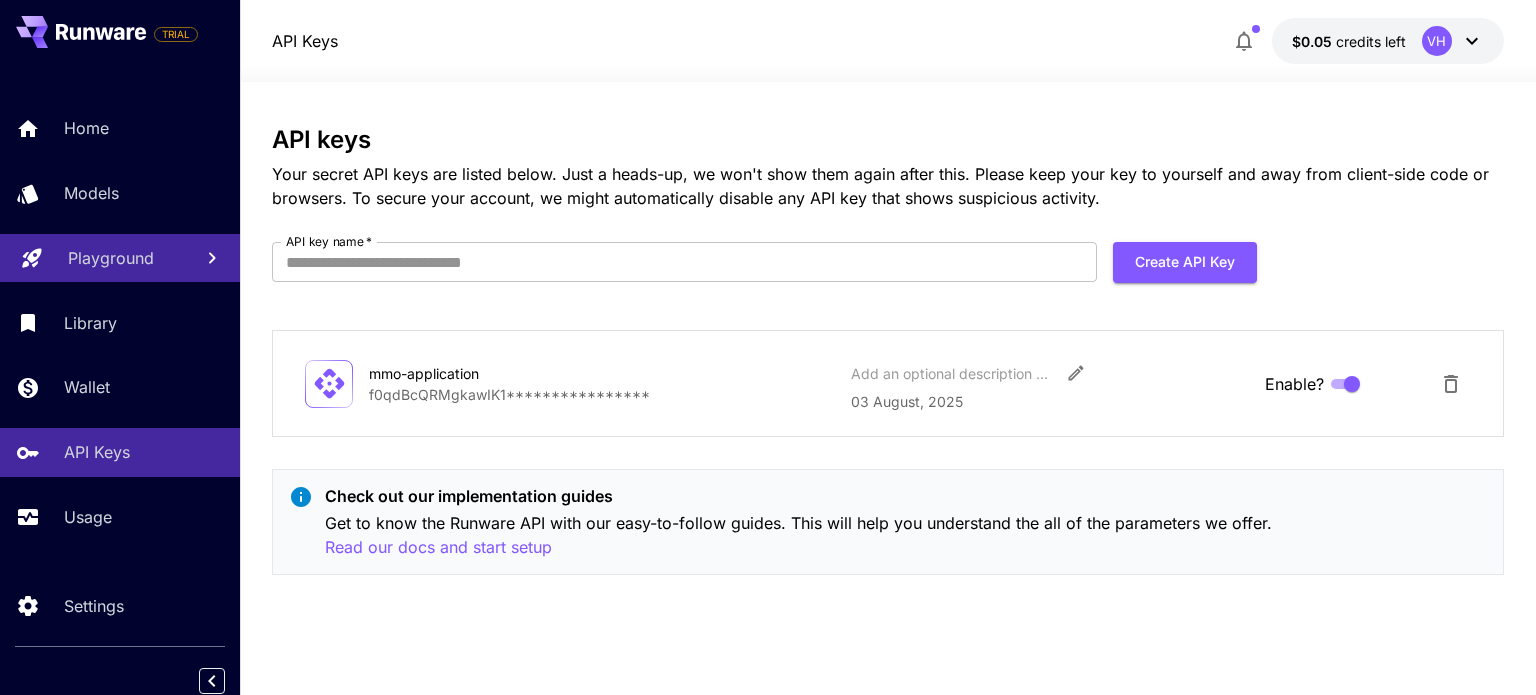 click on "**********" at bounding box center (602, 394) 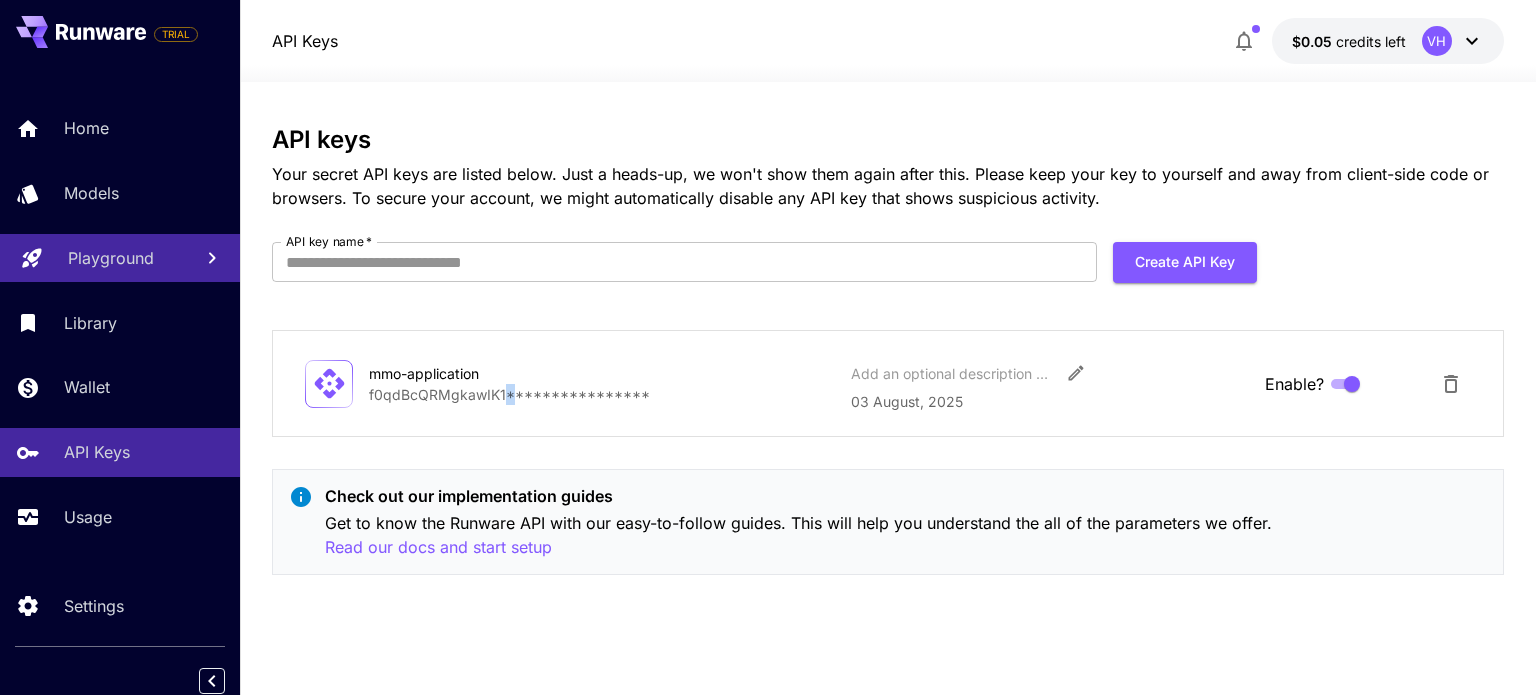 click on "**********" at bounding box center (602, 394) 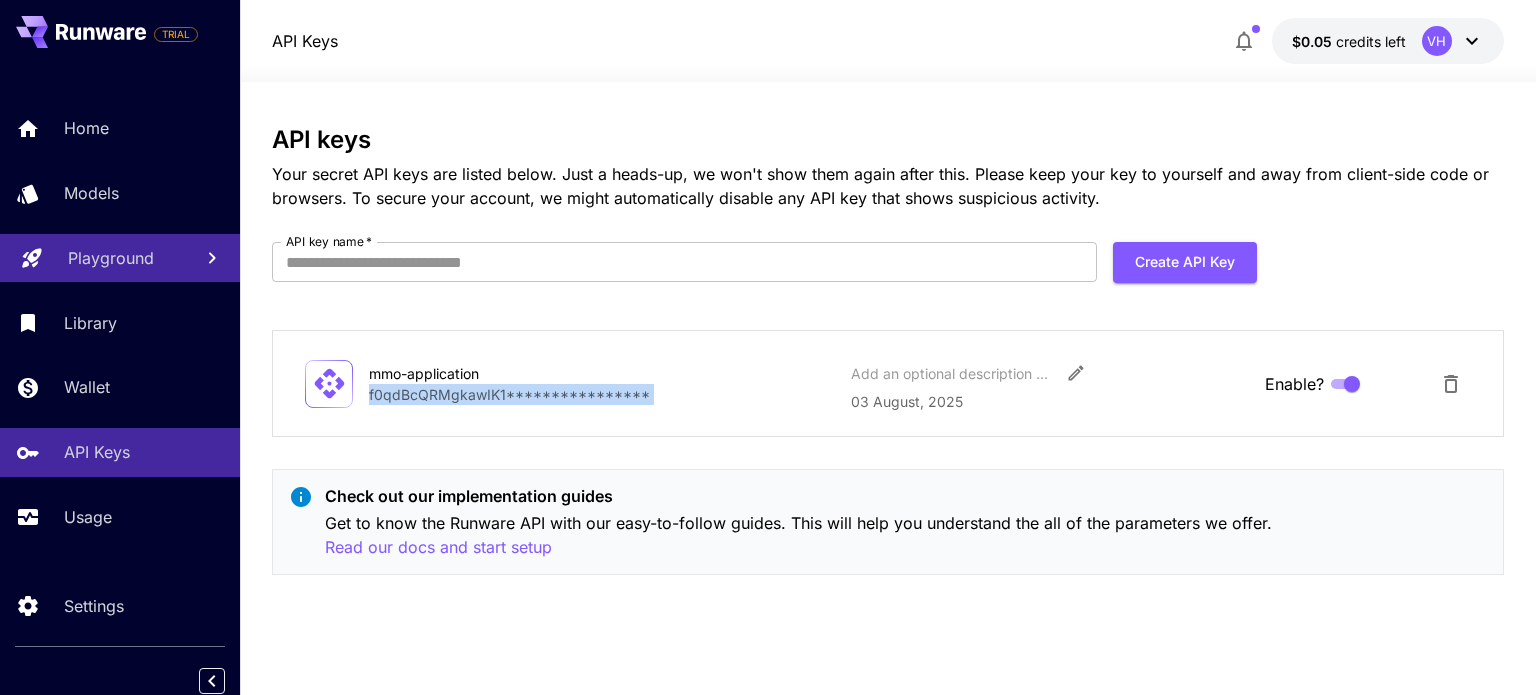 click on "**********" at bounding box center (602, 394) 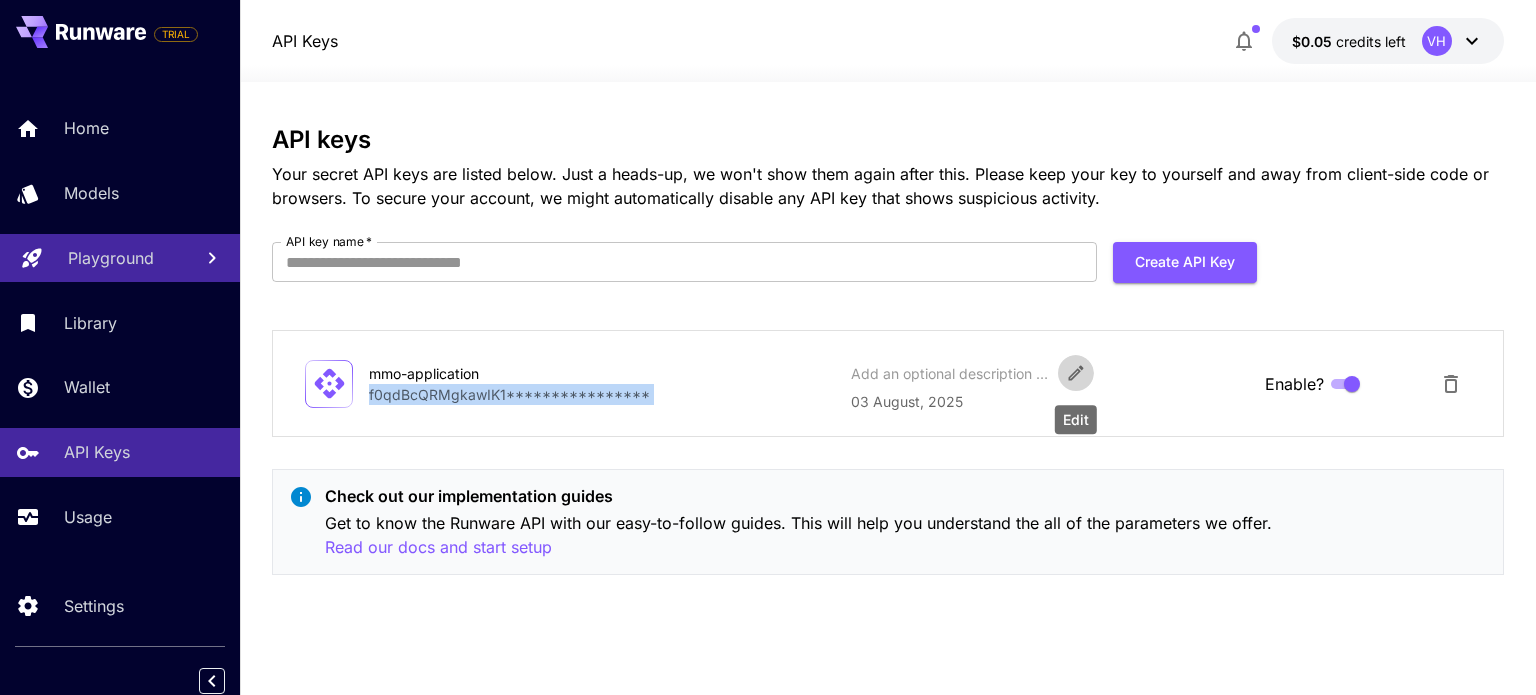 click 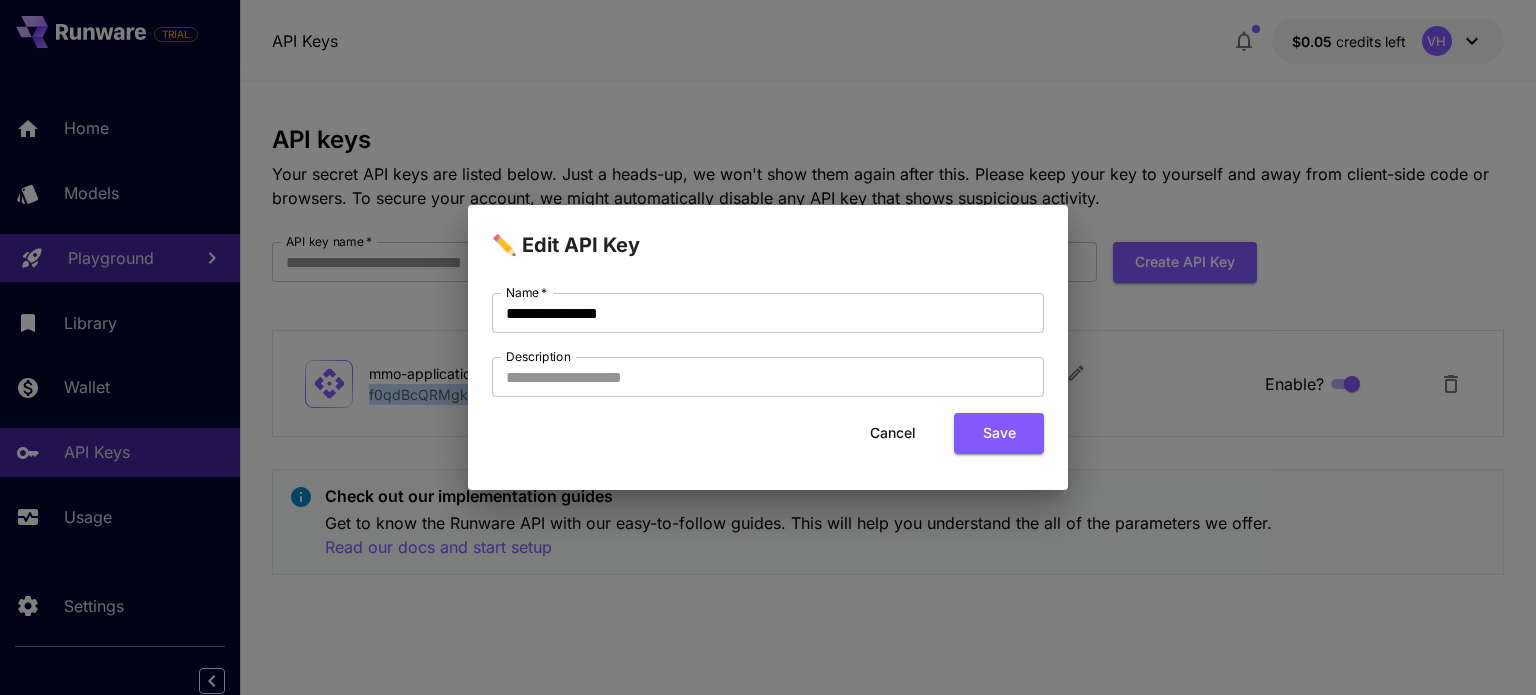 click on "Cancel" at bounding box center (893, 433) 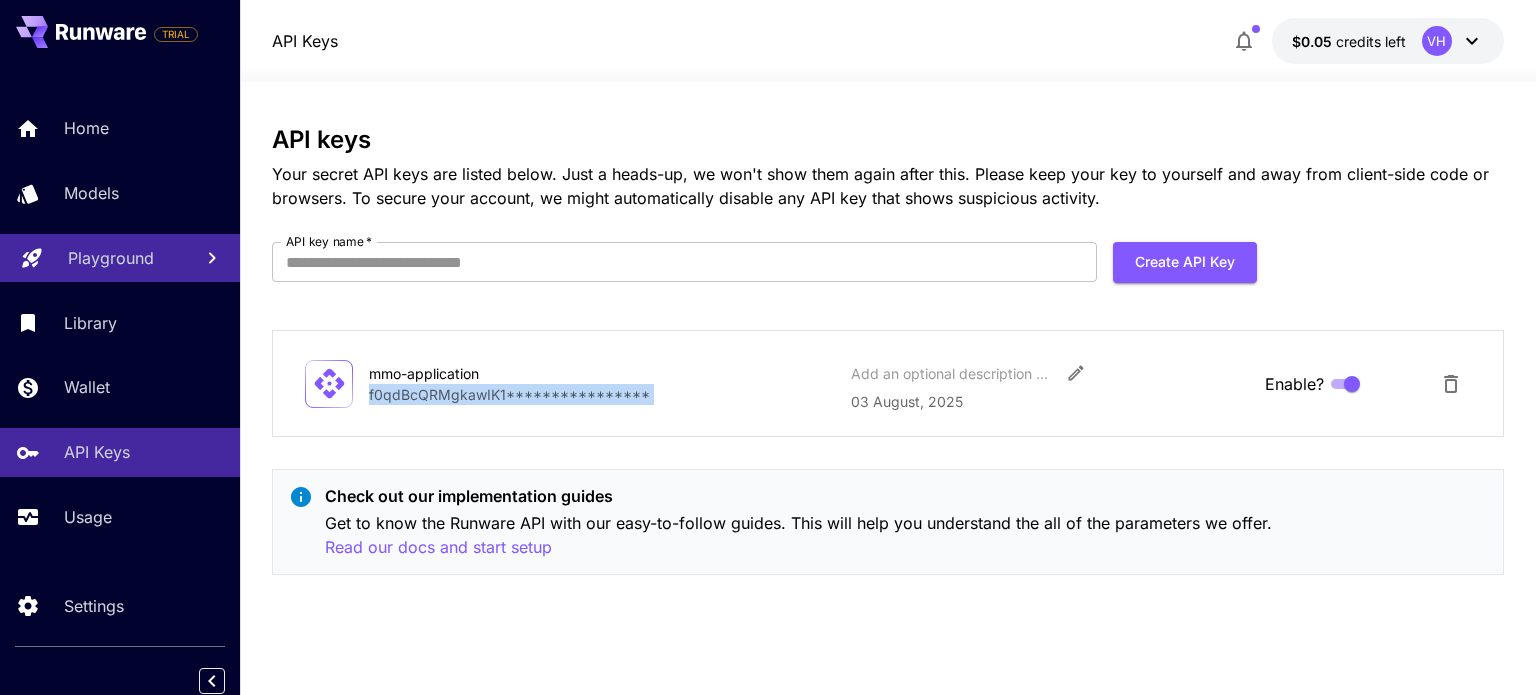 click on "**********" at bounding box center [602, 394] 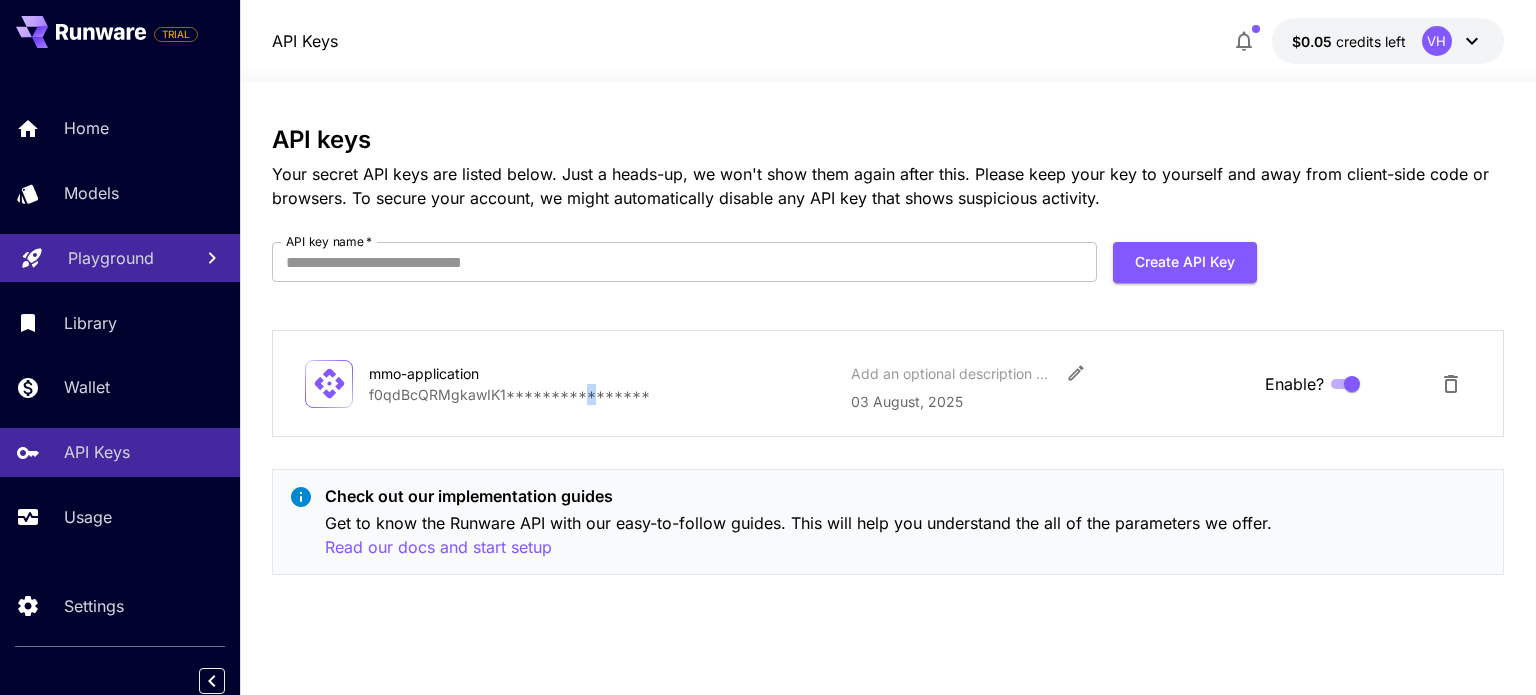 drag, startPoint x: 708, startPoint y: 397, endPoint x: 590, endPoint y: 419, distance: 120.033325 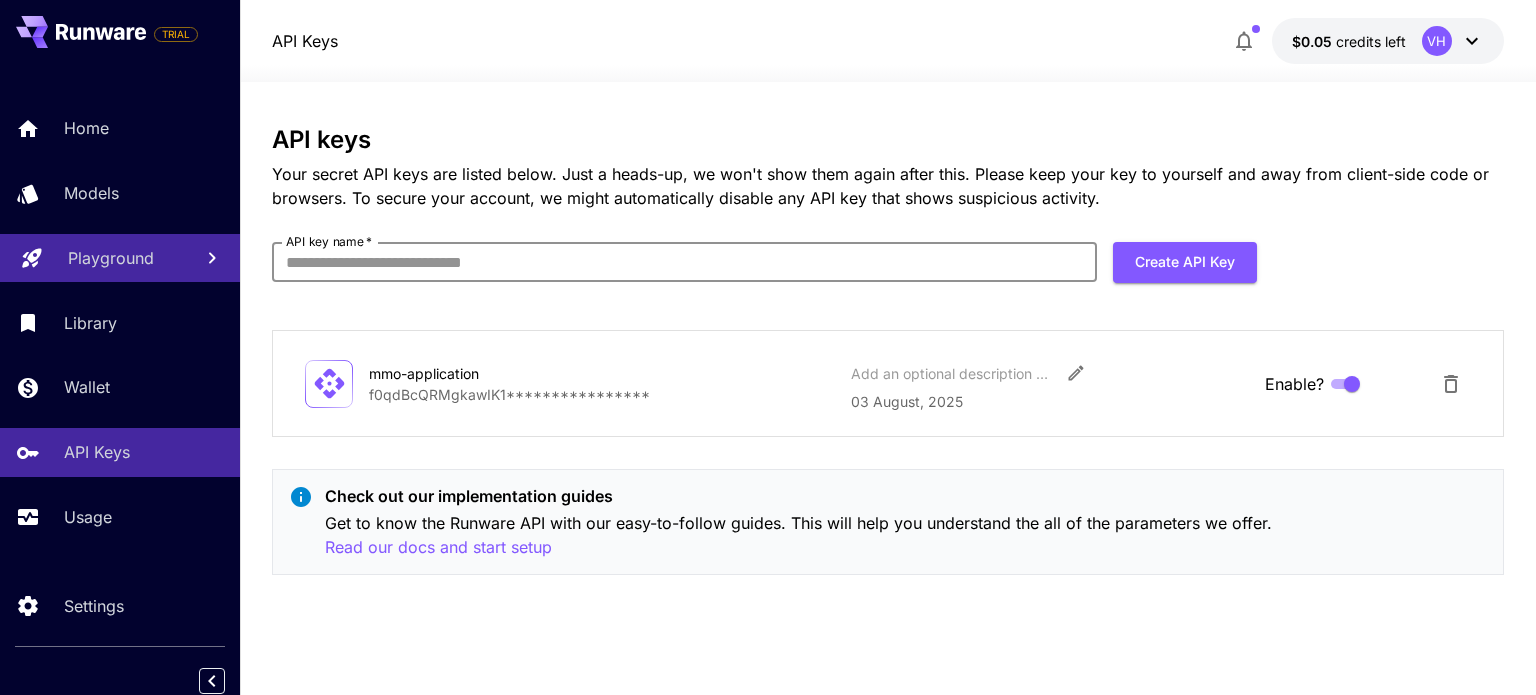 click on "API key name   *" at bounding box center (684, 262) 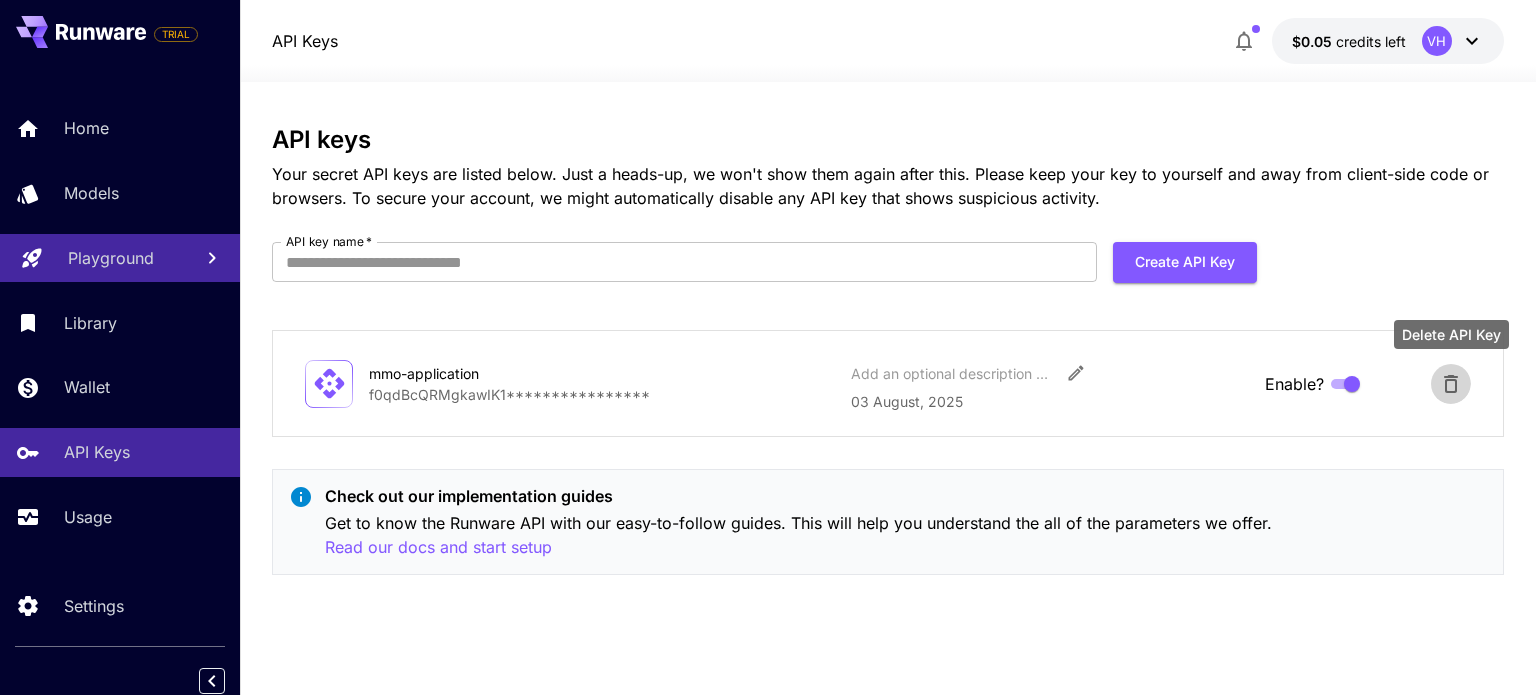 click 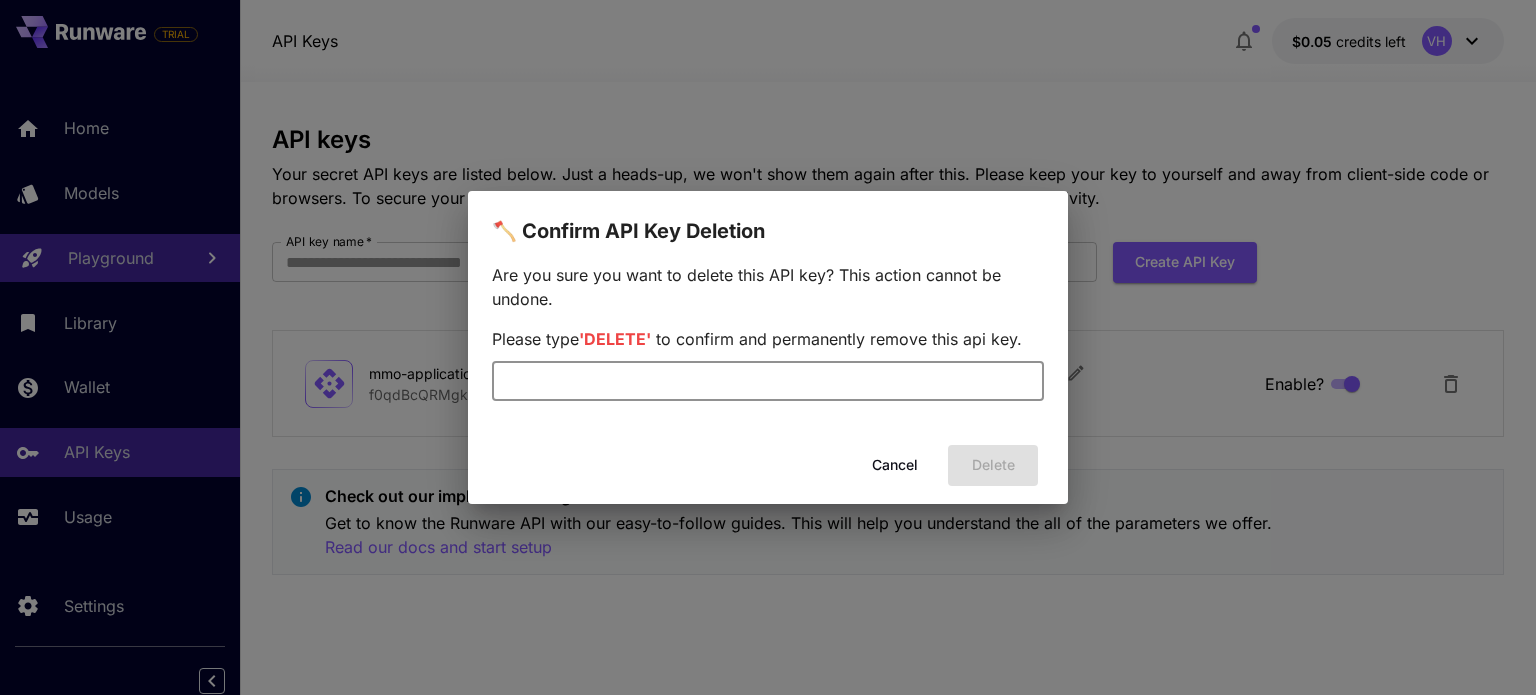 click at bounding box center [768, 381] 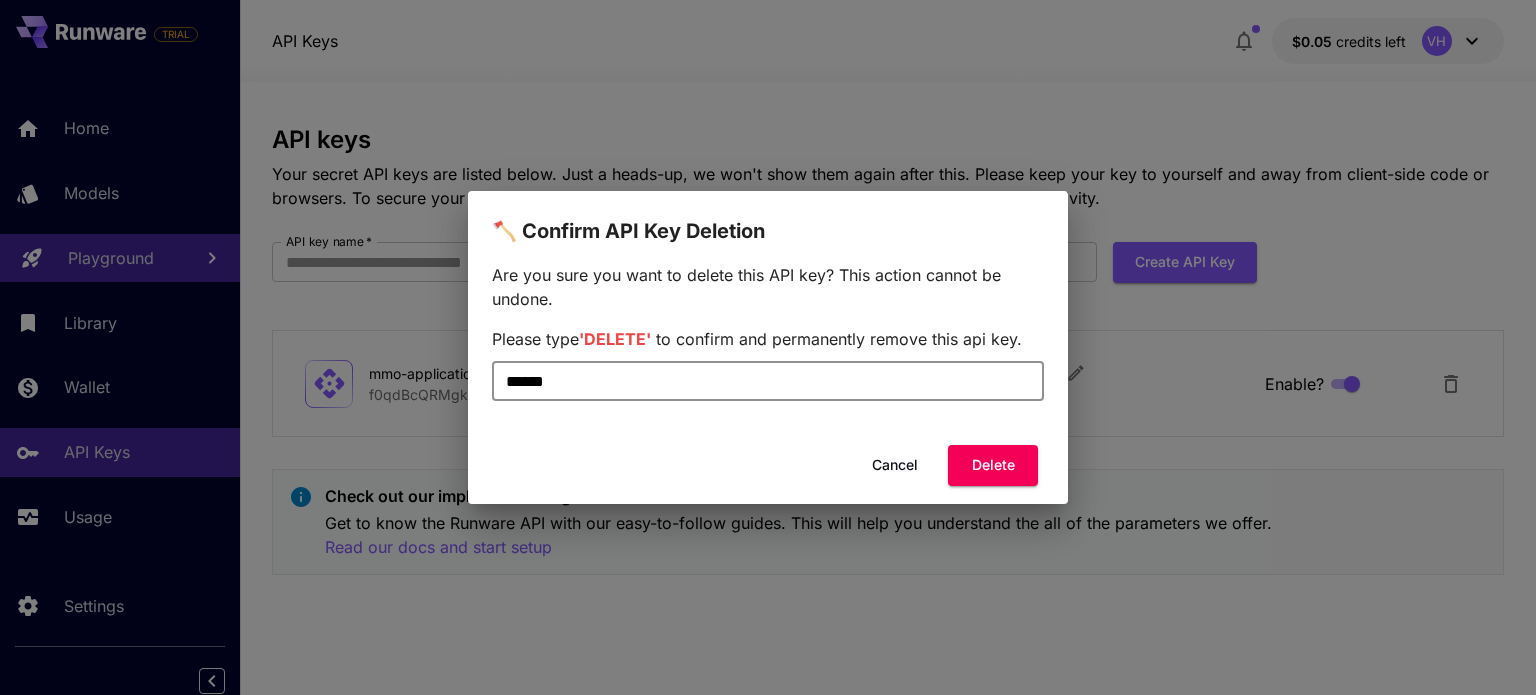 type on "******" 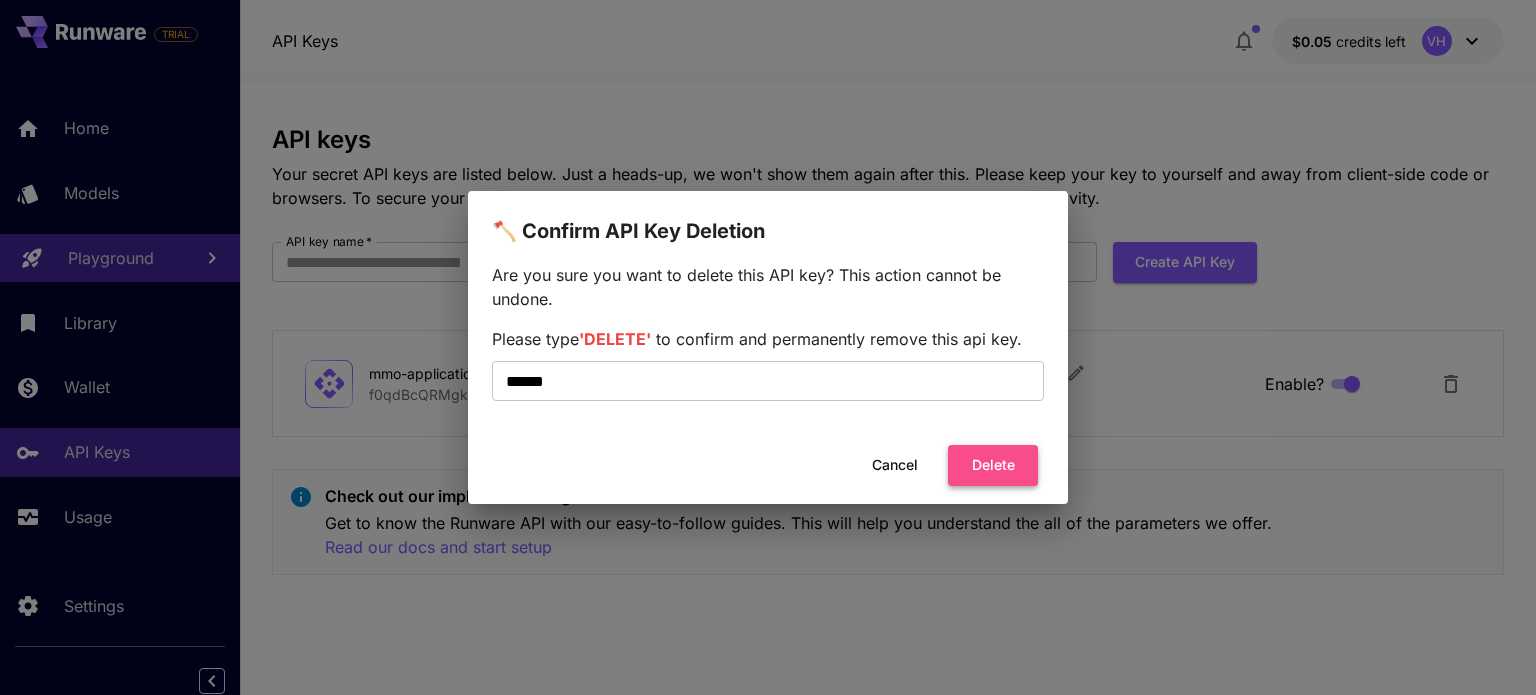 click on "Delete" at bounding box center (993, 465) 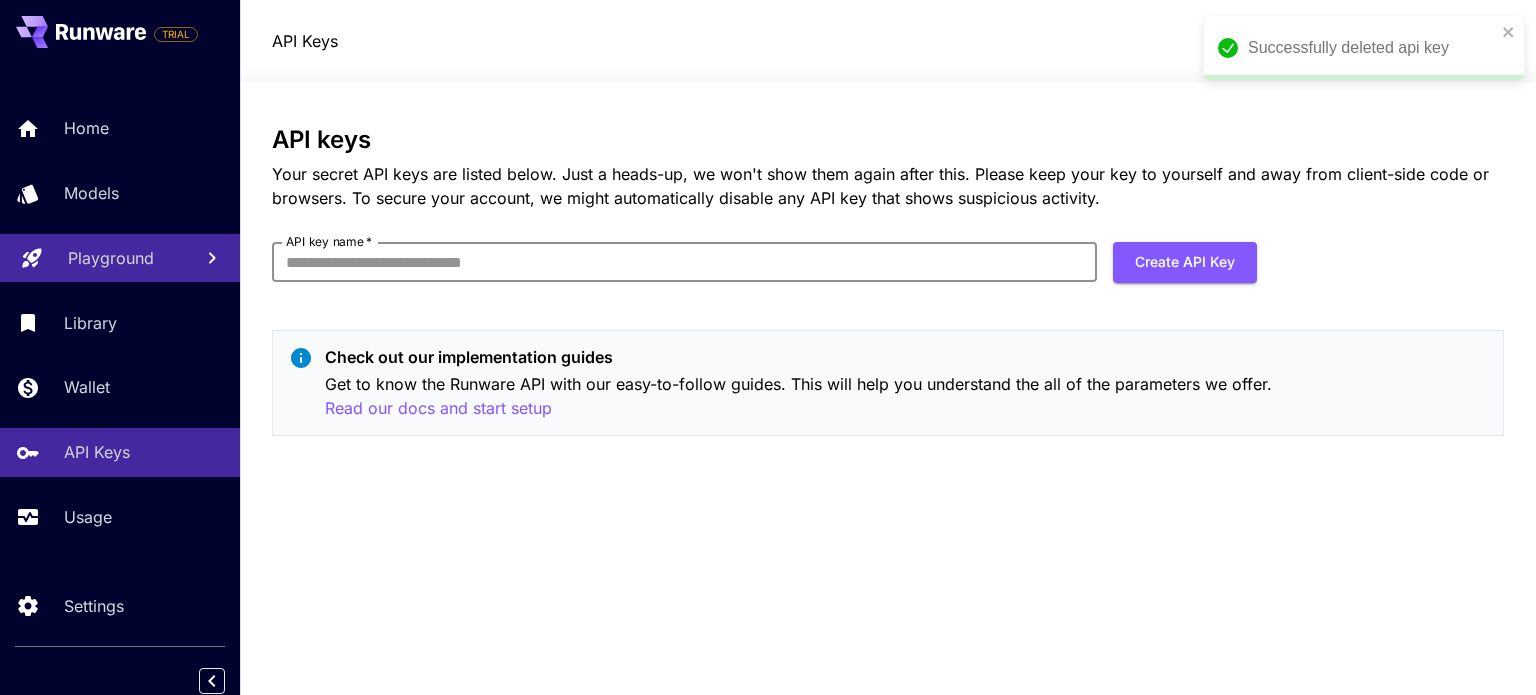 click on "API key name   *" at bounding box center (684, 262) 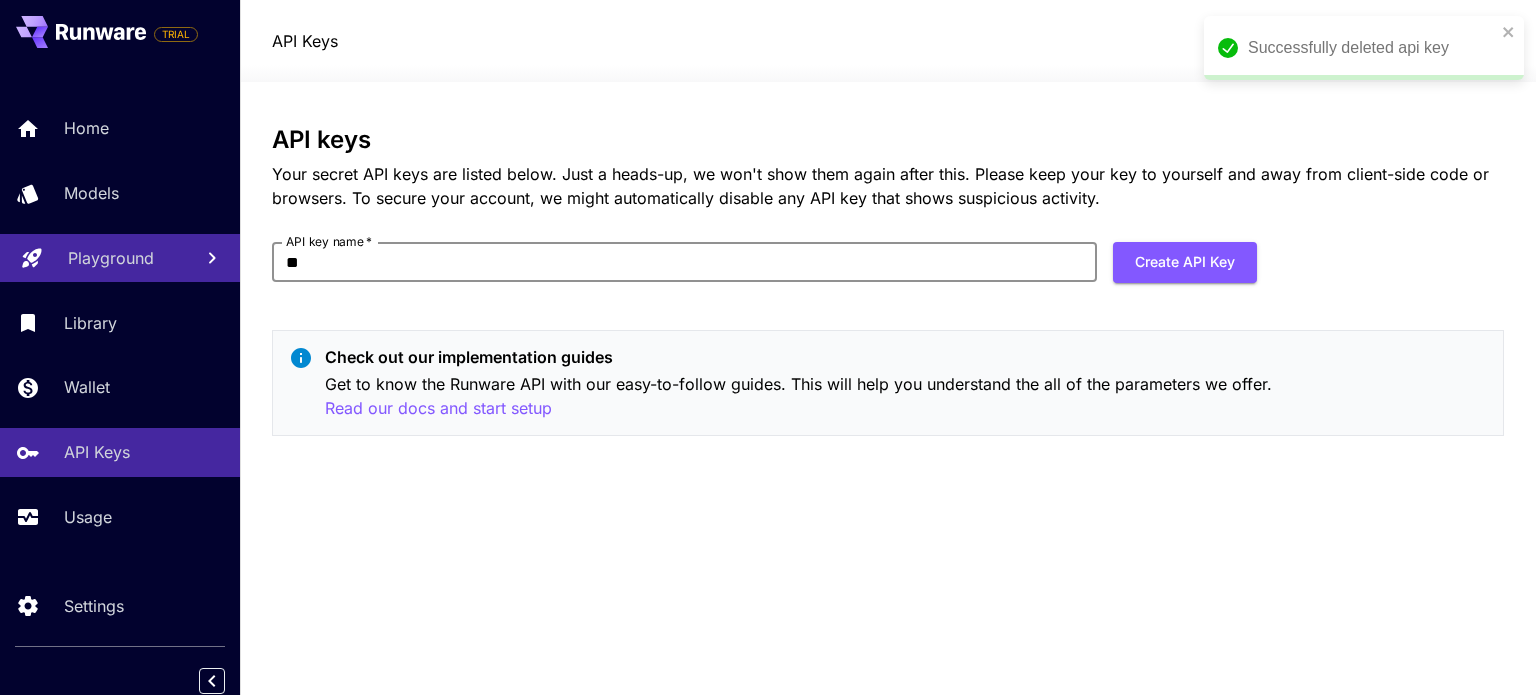 type on "*" 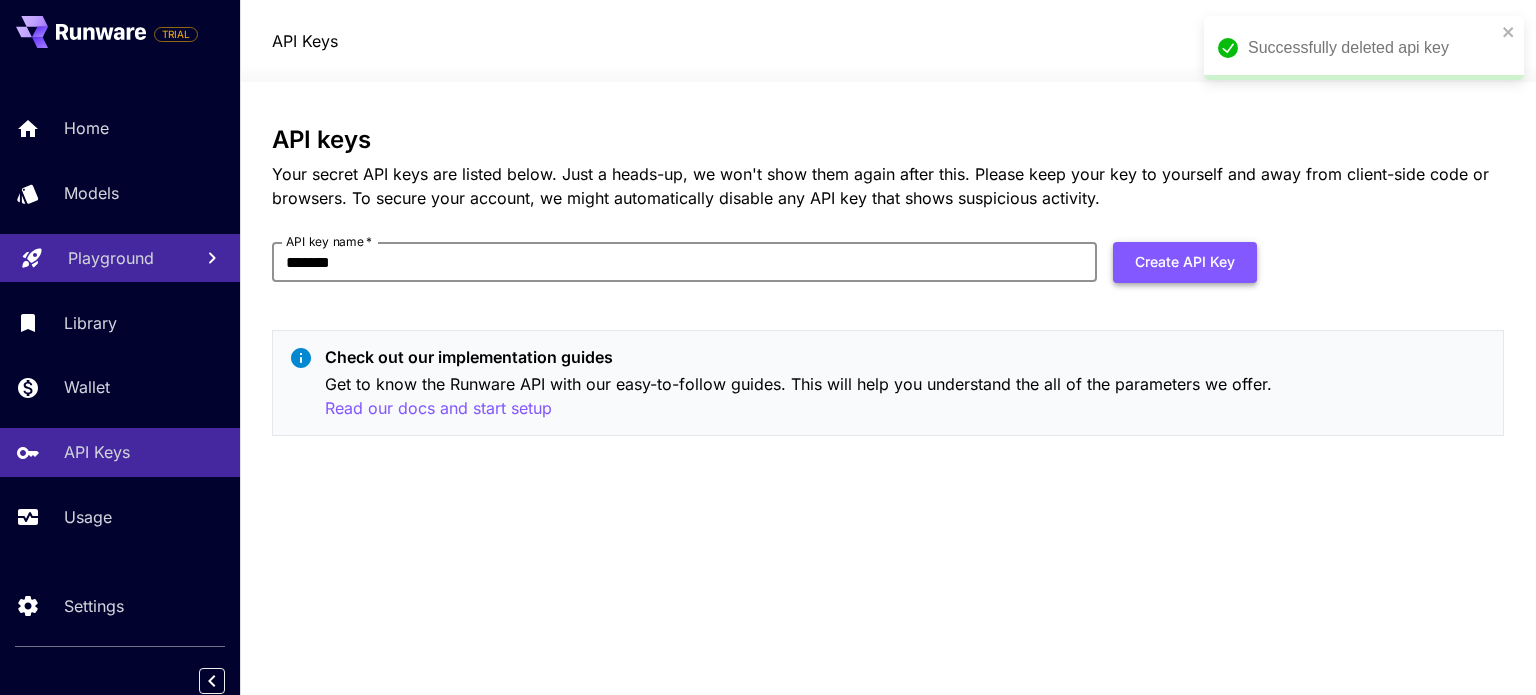 type on "*******" 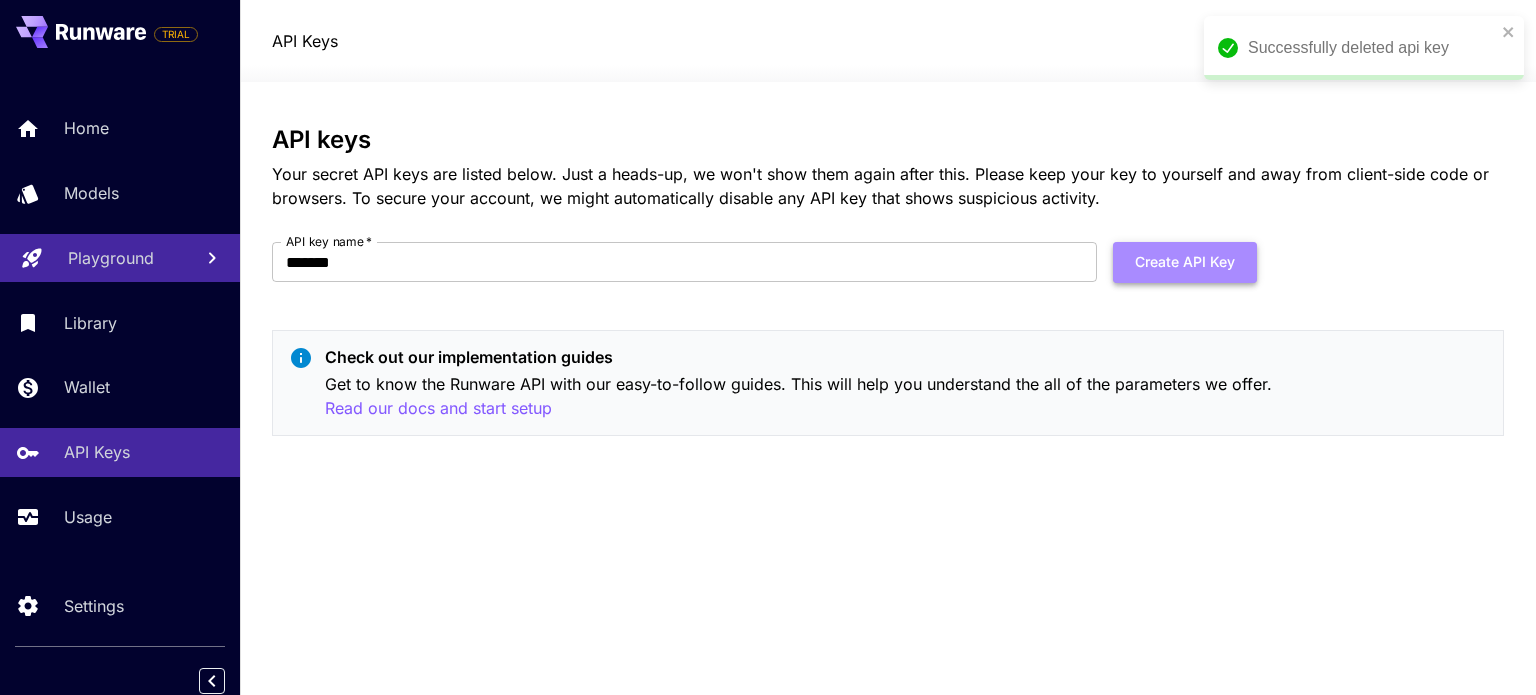 click on "Create API Key" at bounding box center [1185, 262] 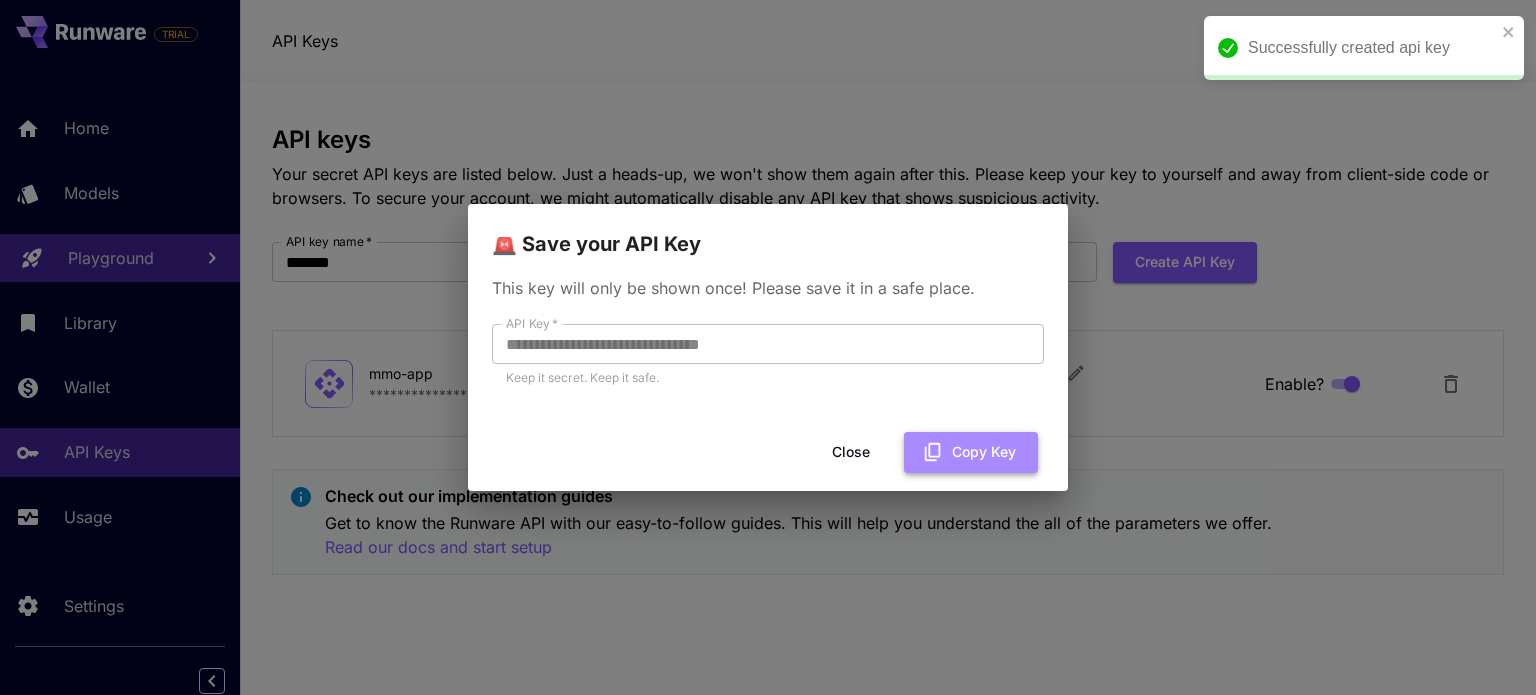 click on "Copy Key" at bounding box center (971, 452) 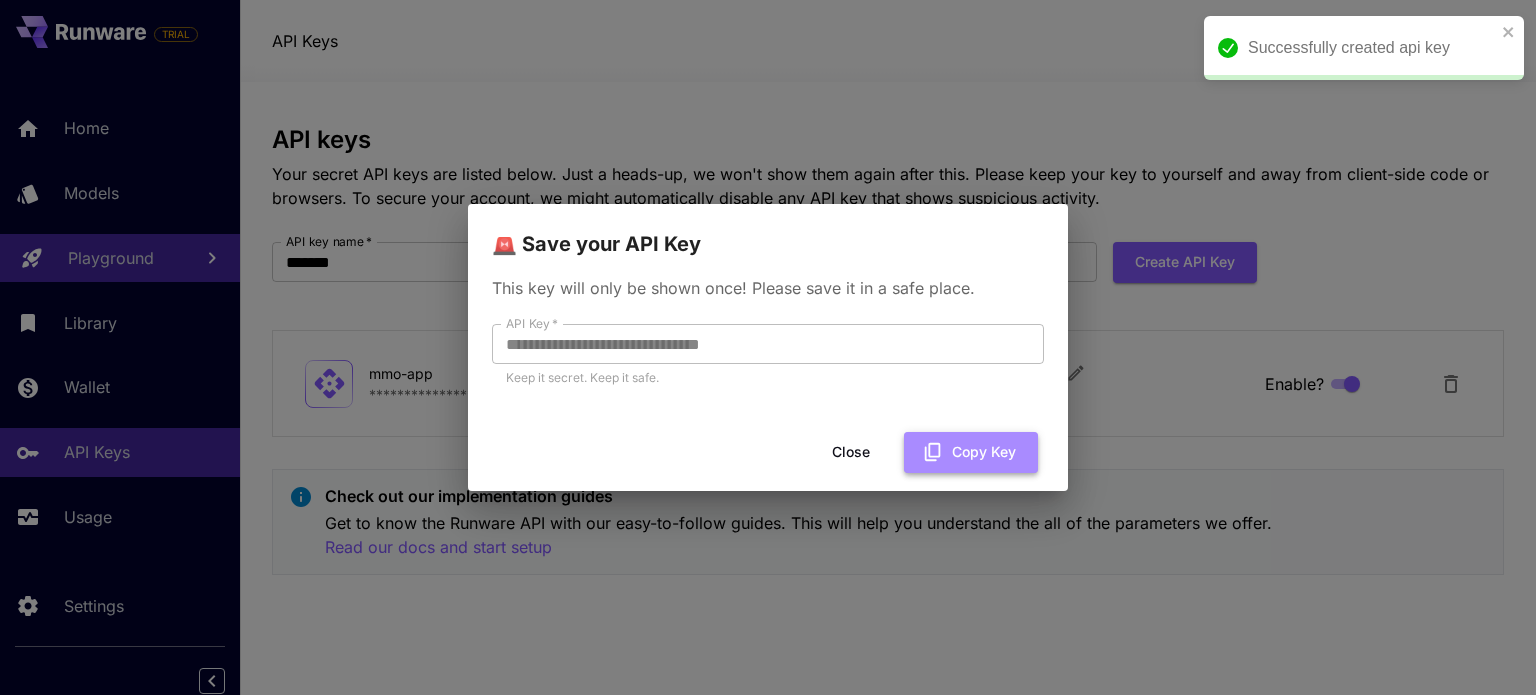 type 